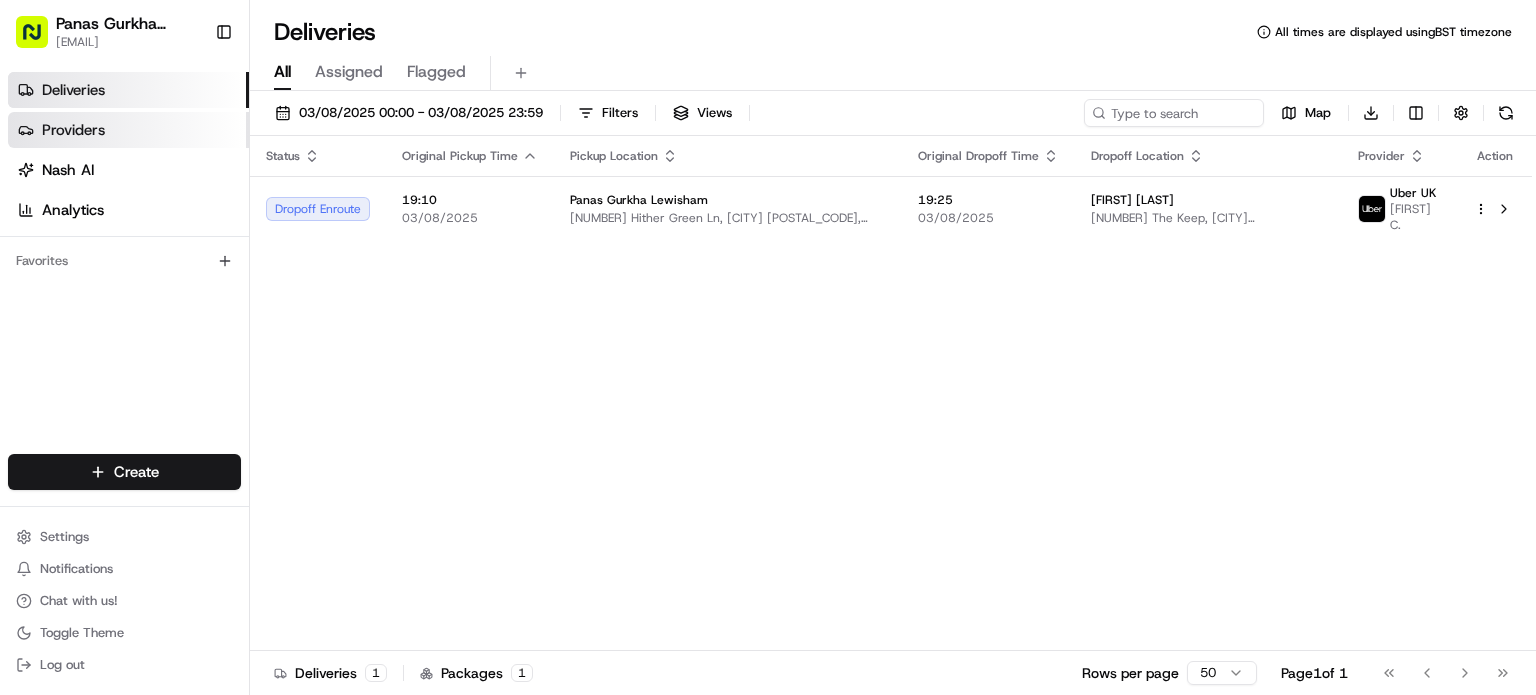 scroll, scrollTop: 0, scrollLeft: 0, axis: both 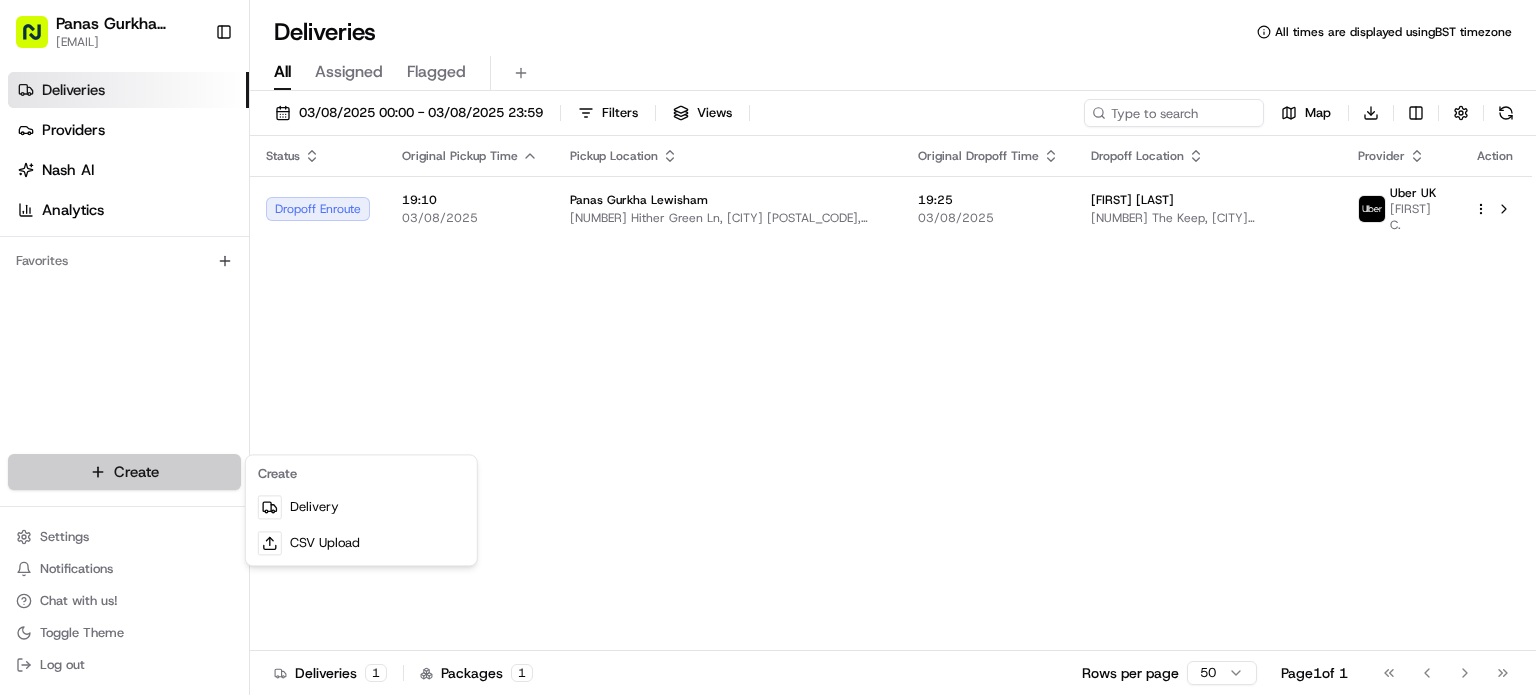click on "Panas Gurkha Lewisham [EMAIL] Toggle Sidebar Deliveries Providers Nash AI Analytics Favorites Main Menu Members & Organization Organization Users Roles Preferences Customization Tracking Orchestration Automations Dispatch Strategy Locations Pickup Locations Dropoff Locations Billing Billing Refund Requests Integrations Notification Triggers Webhooks API Keys Request Logs Create Settings Notifications Chat with us! Toggle Theme Log out Deliveries All times are displayed using BST timezone All Assigned Flagged [DATE] [TIME] - [DATE] [TIME] Filters Views Map Download Status Original Pickup Time Pickup Location Original Dropoff Time Dropoff Location Provider Action Dropoff Enroute [TIME] [DATE] Panas Gurkha Lewisham [ADDRESS] [TIME] [DATE] [FIRST] [ADDRESS] Uber UK VINOD C. Deliveries 1 Packages 1 Rows per page 50 Page 1 of 1 Go to first page Go to previous page Go to next page Go to last page" at bounding box center (768, 347) 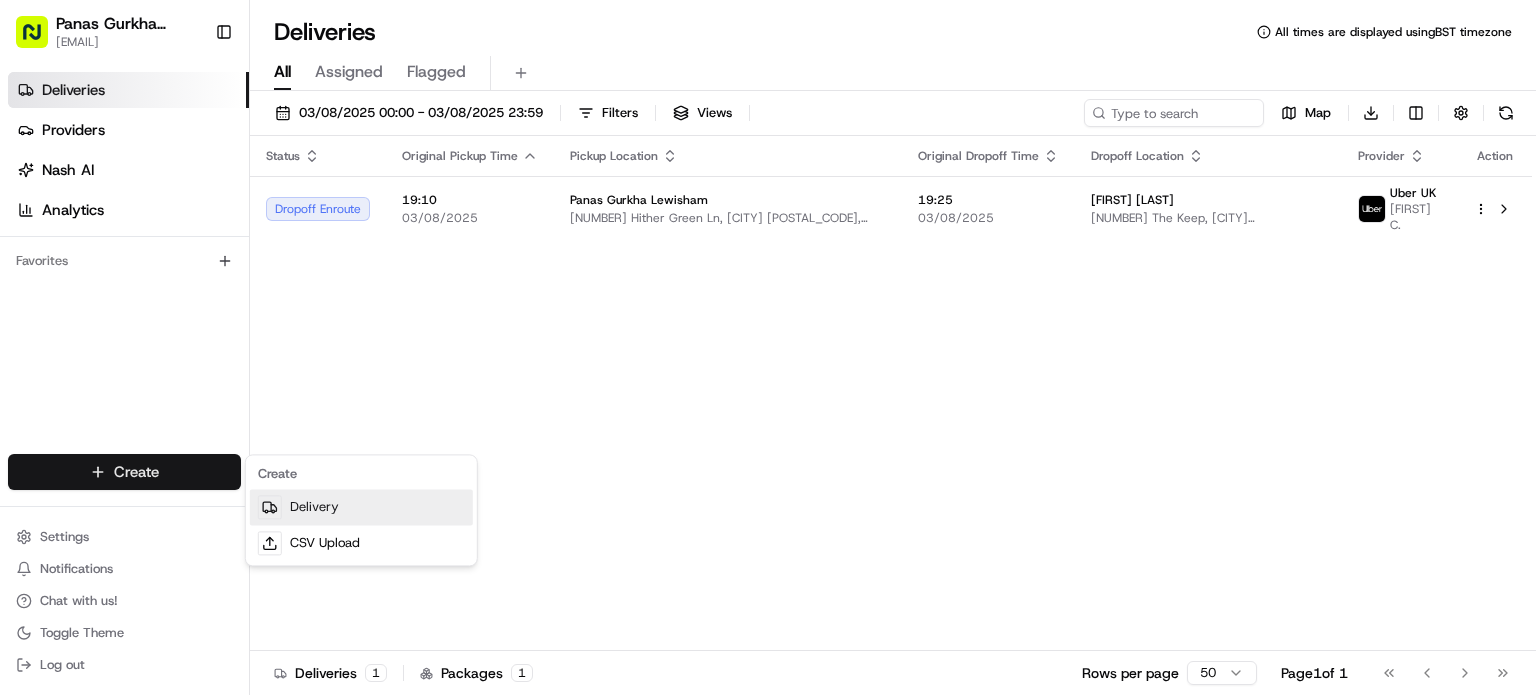 click on "Delivery" at bounding box center [361, 507] 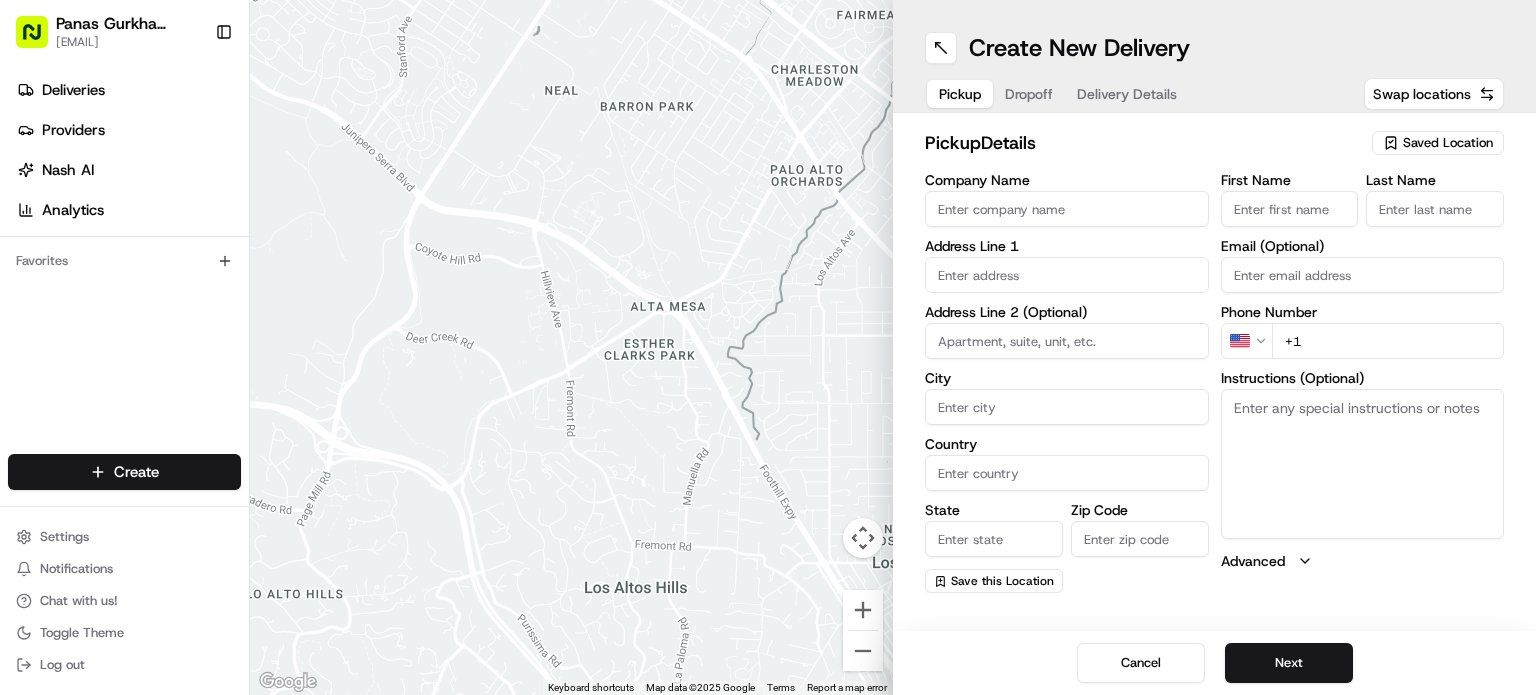 click on "Saved Location" at bounding box center (1448, 143) 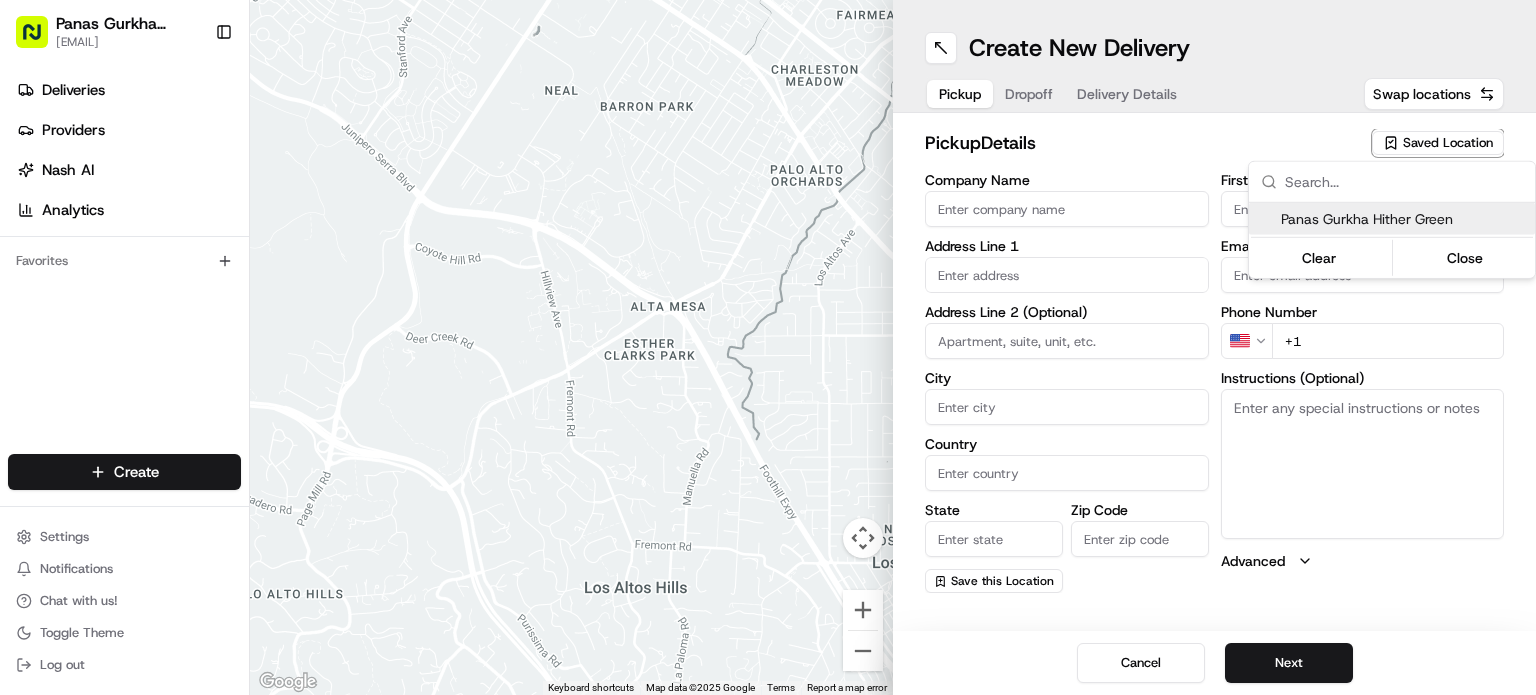 click on "Panas Gurkha Hither Green" at bounding box center (1404, 219) 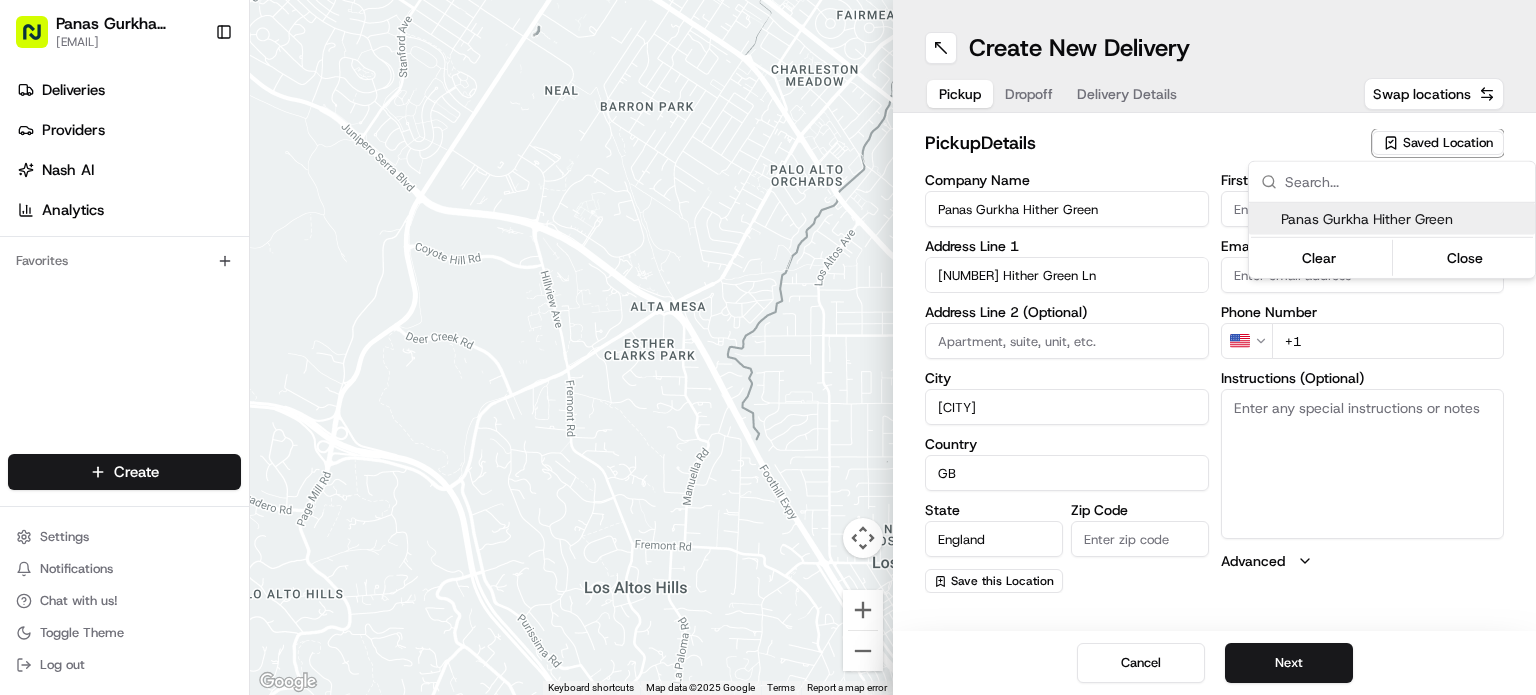 type on "[POSTAL_CODE]" 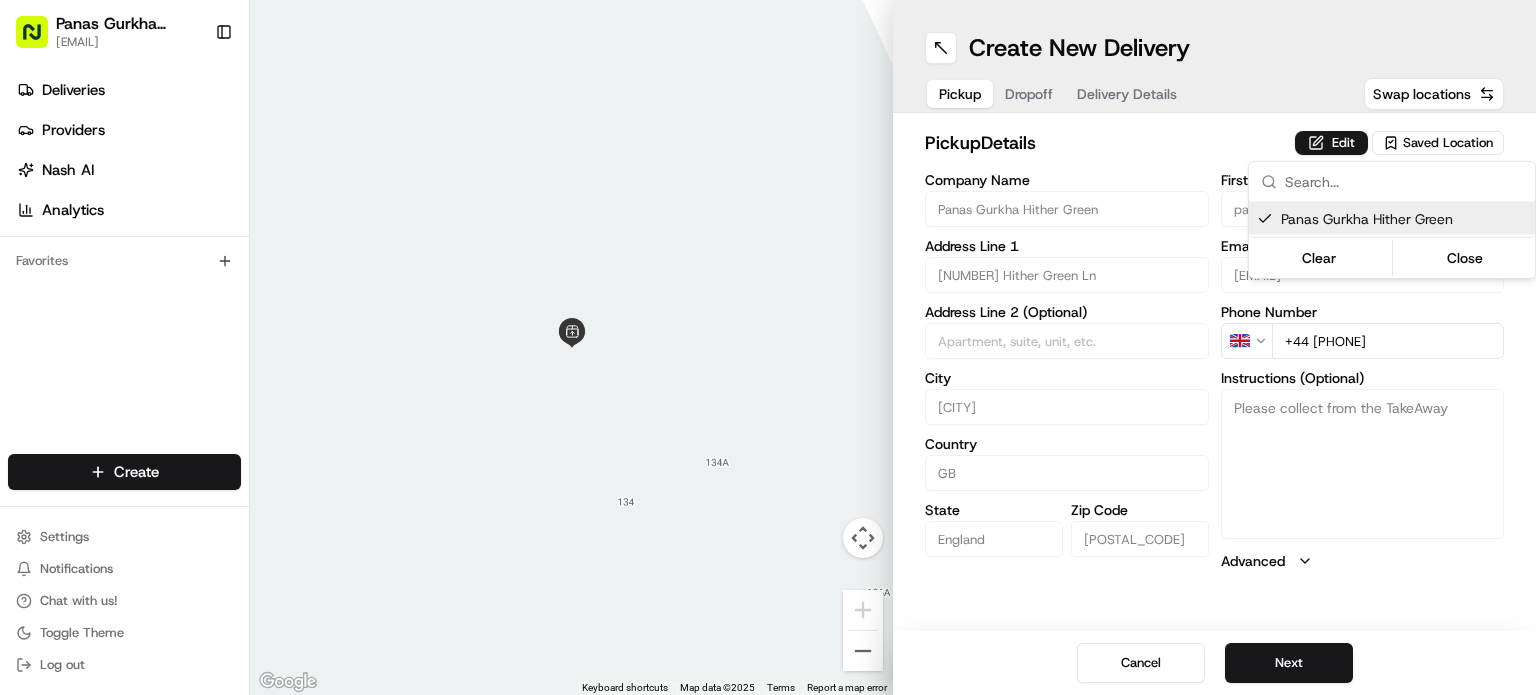 click on "Panas Gurkha Lewisham [EMAIL] Toggle Sidebar Deliveries Providers Nash AI Analytics Favorites Main Menu Members & Organization Organization Users Roles Preferences Customization Tracking Orchestration Automations Dispatch Strategy Locations Pickup Locations Dropoff Locations Billing Billing Refund Requests Integrations Notification Triggers Webhooks API Keys Request Logs Create Settings Notifications Chat with us! Toggle Theme Log out Deliveries All times are displayed using BST timezone All Assigned Flagged [DATE] [TIME] - [DATE] [TIME] Filters Views Map Download Status Original Pickup Time Pickup Location Original Dropoff Time Dropoff Location Provider Action Dropoff Enroute [TIME] [DATE] Panas Gurkha Lewisham [ADDRESS] [TIME] [DATE] [FIRST] [ADDRESS] Uber UK VINOD C. Deliveries 1 Packages 1 Rows per page 50 Page 1 of 1 Go to first page Go to previous page Go to next page Go to last page" at bounding box center (768, 347) 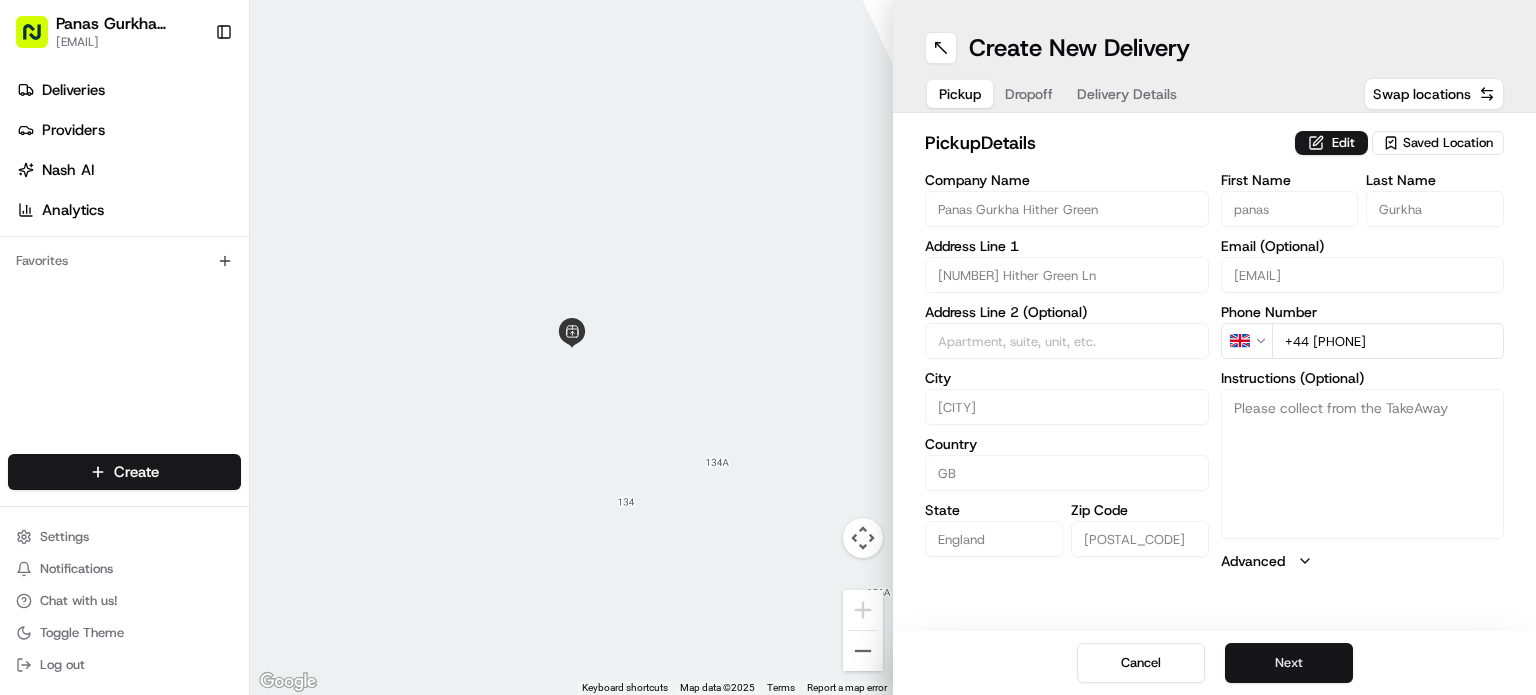 click on "Next" at bounding box center (1289, 663) 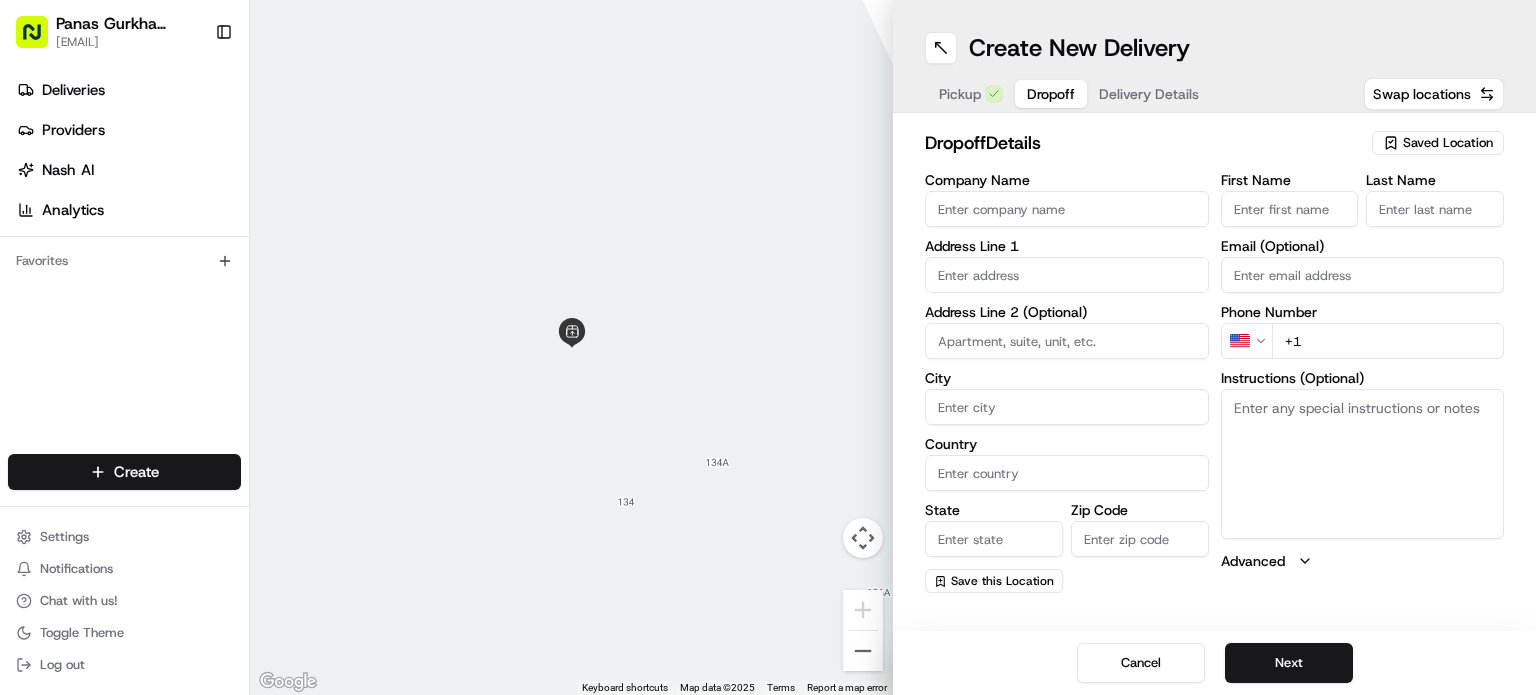 click on "First Name" at bounding box center (1290, 209) 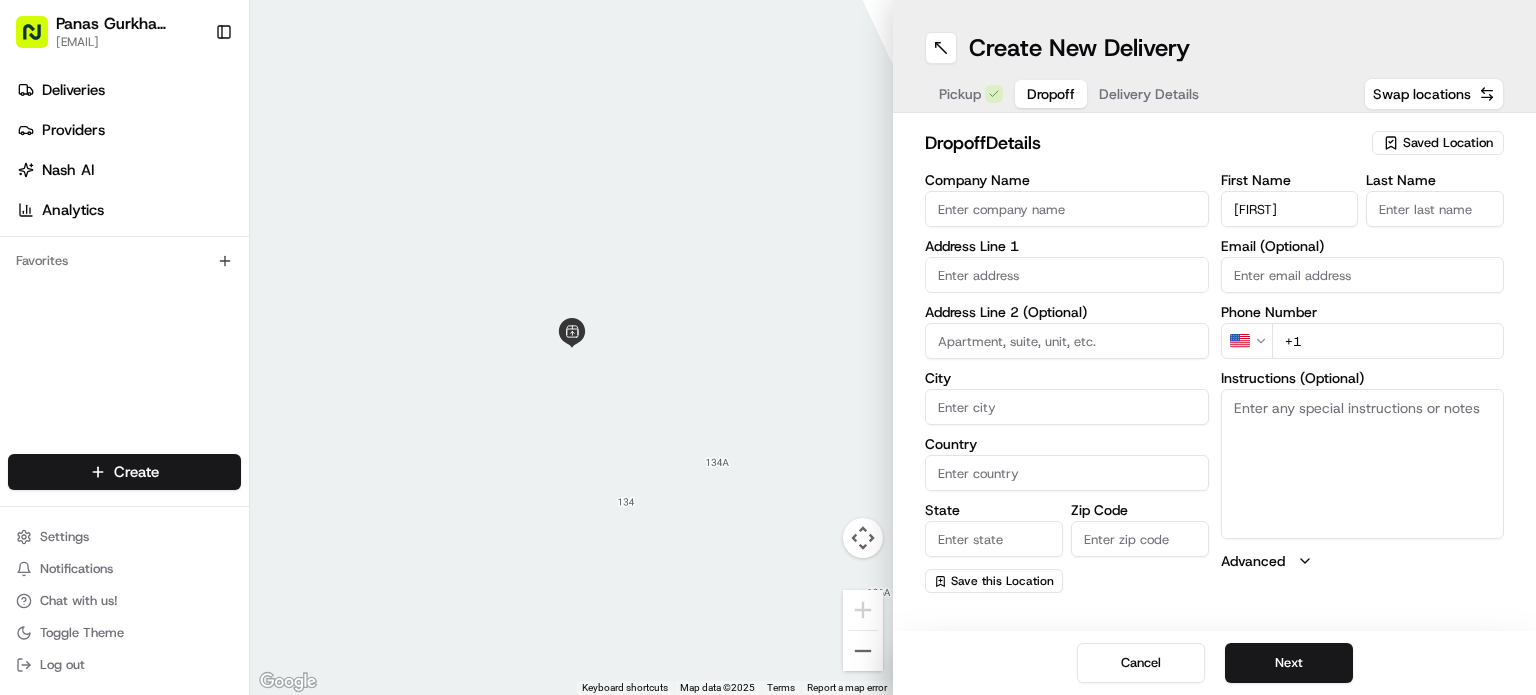 type on "[FIRST]" 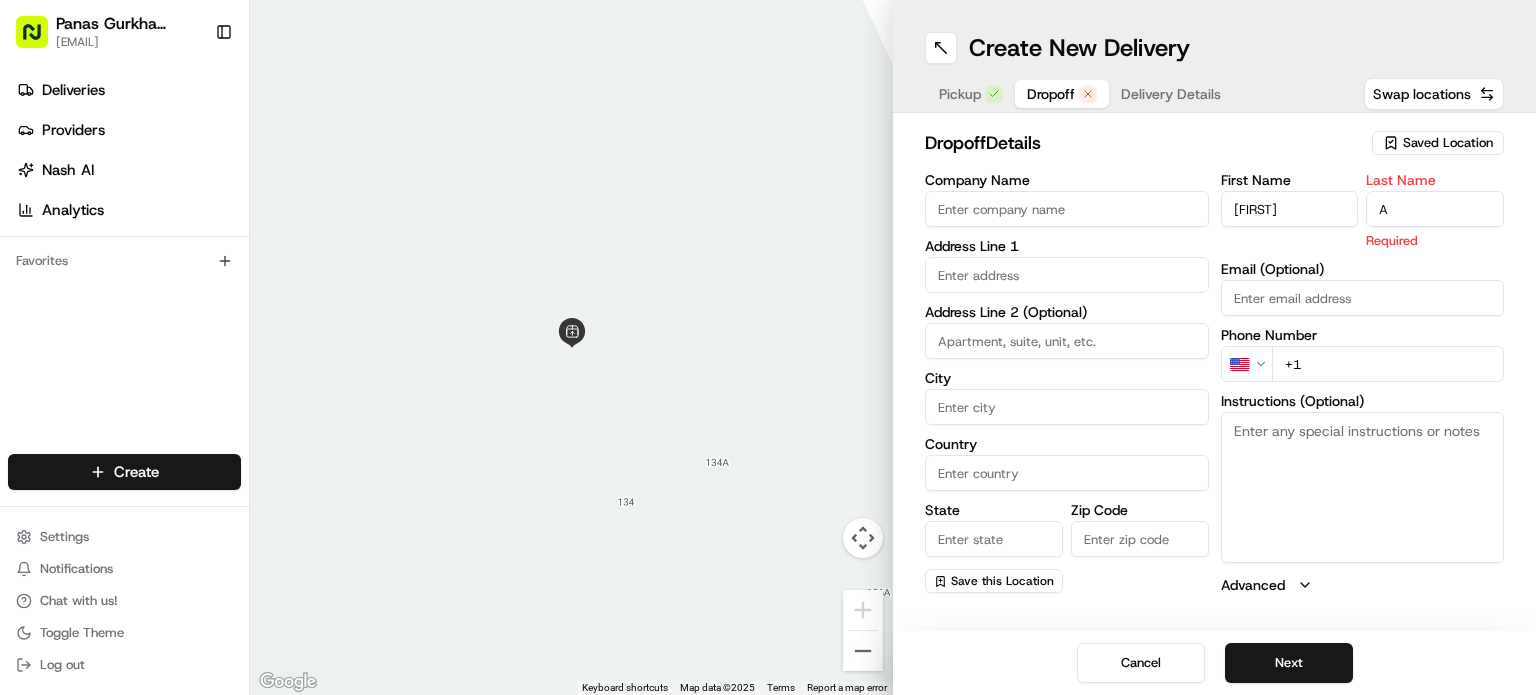 type on "A" 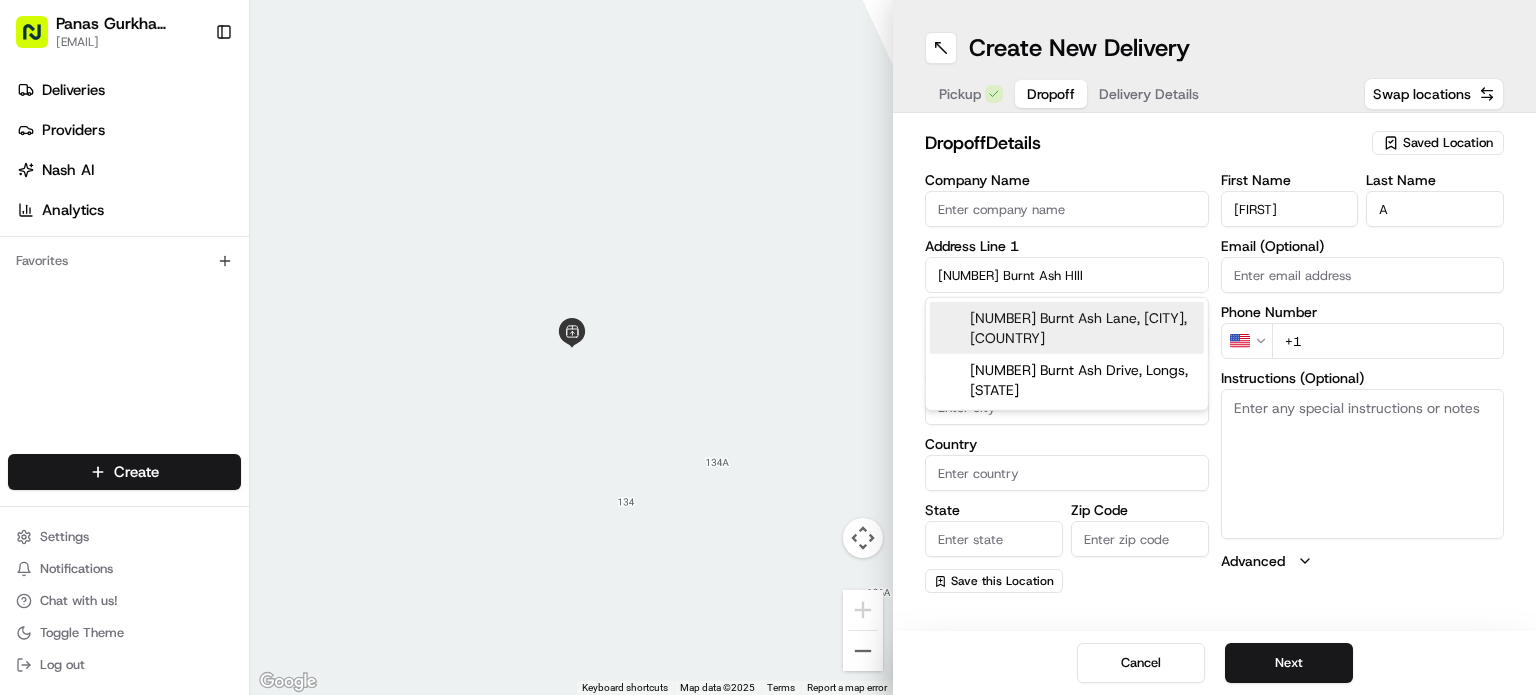 click on "[NUMBER] Burnt Ash HIll" at bounding box center (1067, 275) 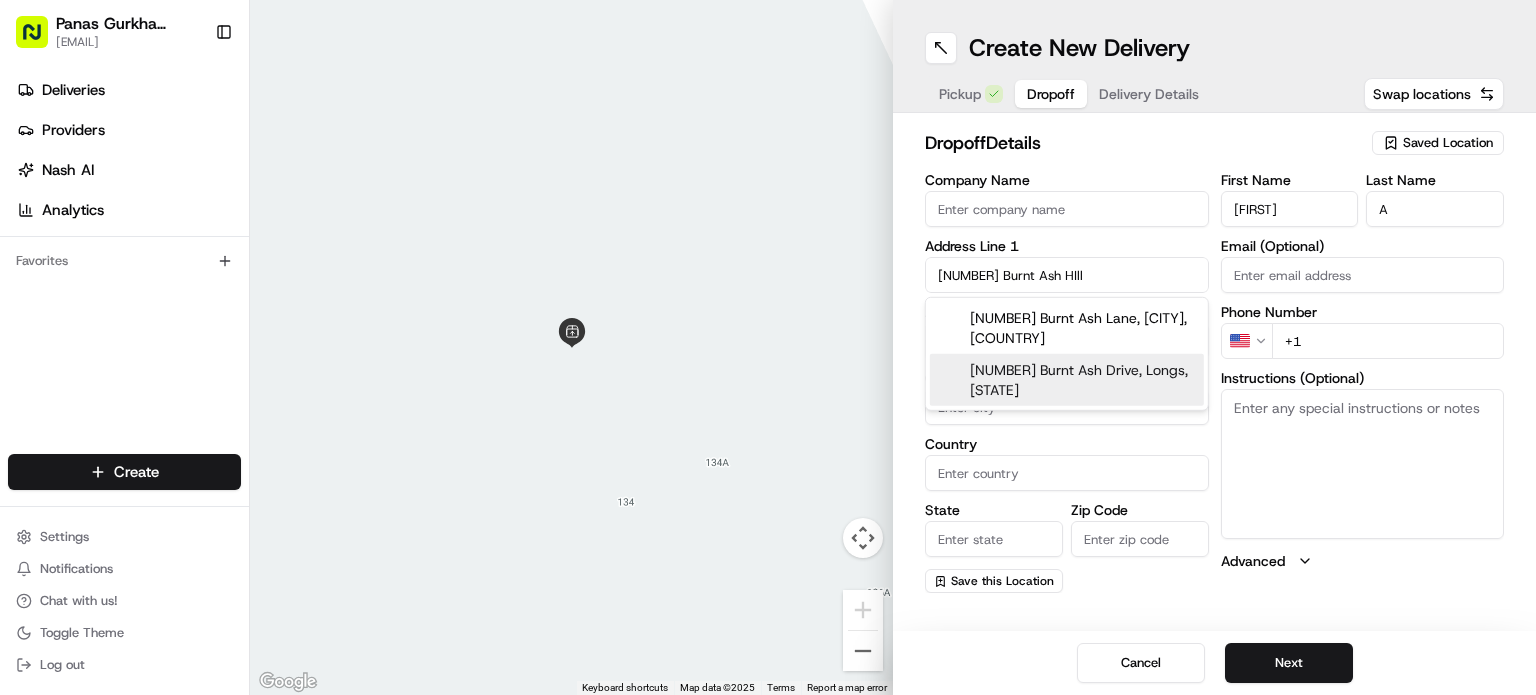 click on "City" at bounding box center (1067, 407) 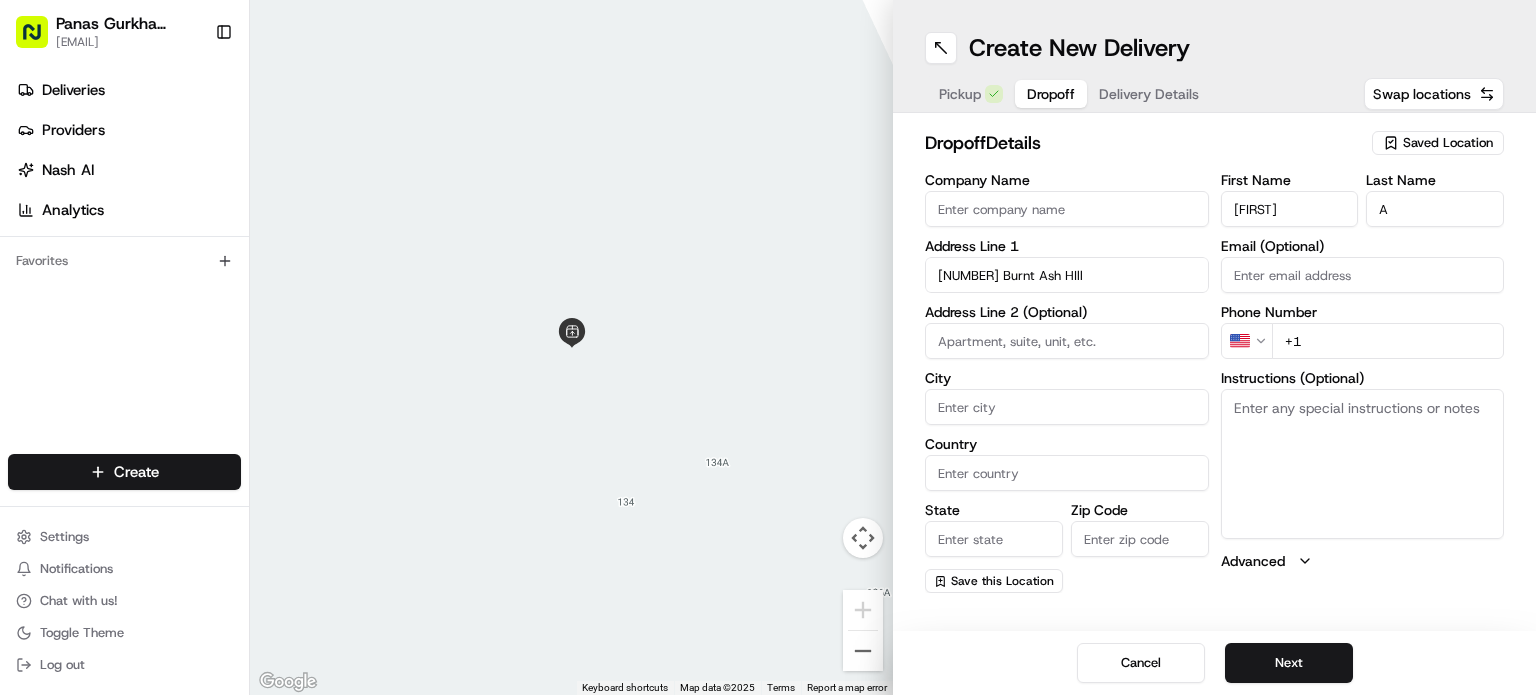 click on "[NUMBER] Burnt Ash HIll" at bounding box center (1067, 275) 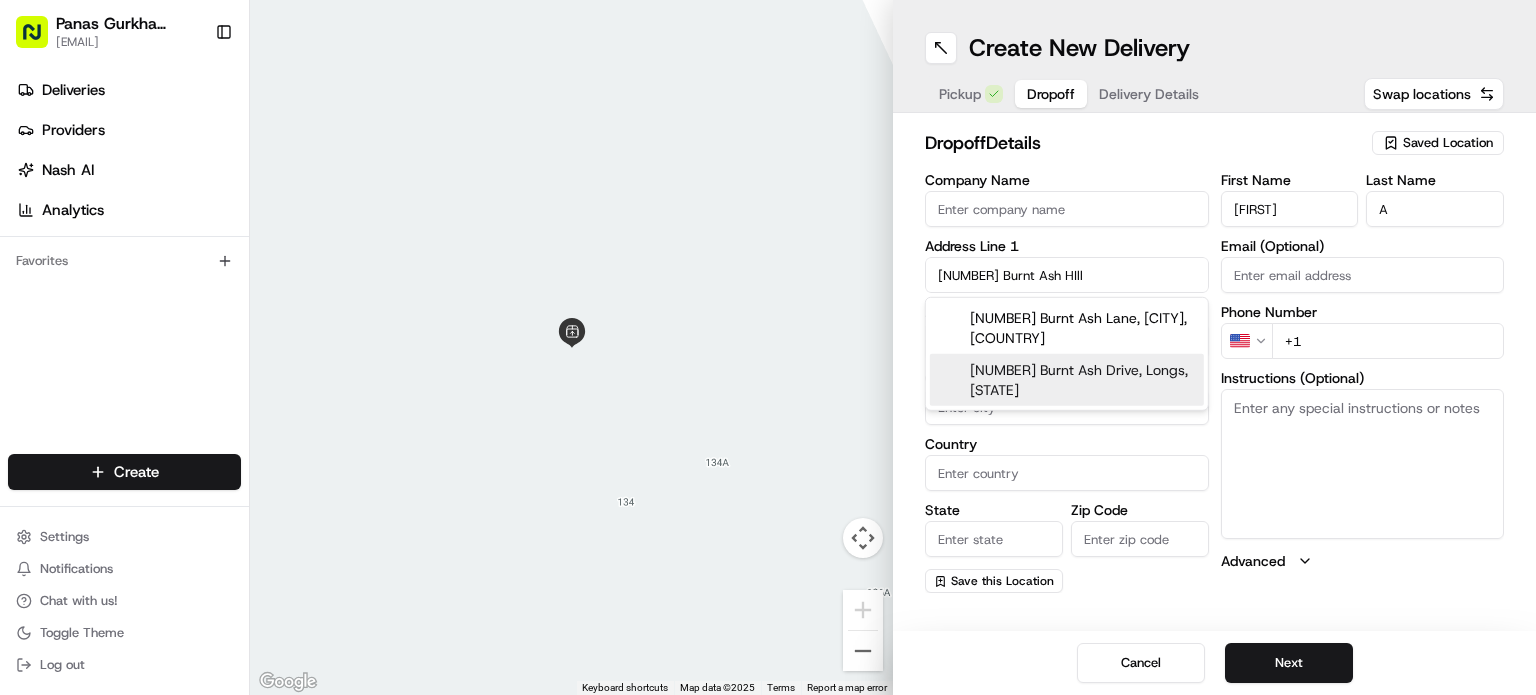 drag, startPoint x: 1075, startPoint y: 268, endPoint x: 808, endPoint y: 297, distance: 268.57028 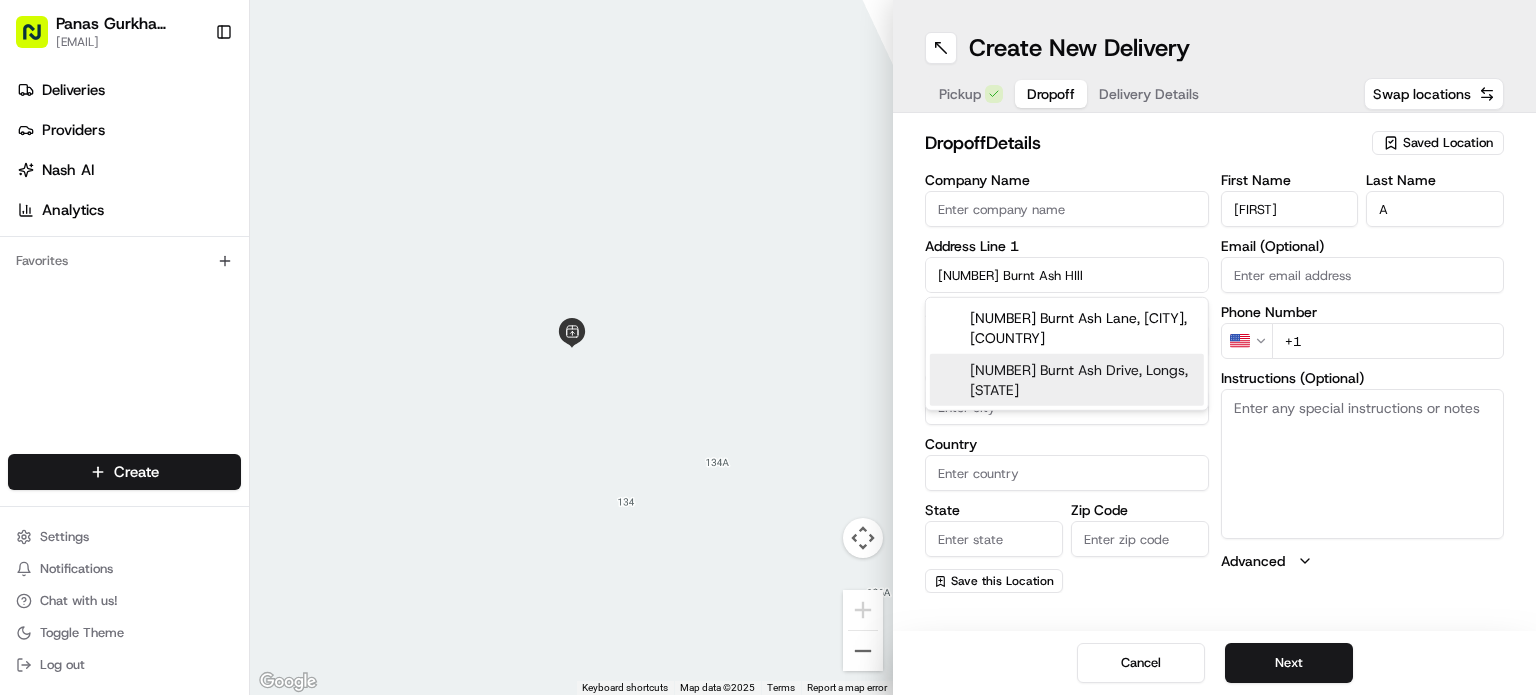 paste on "i" 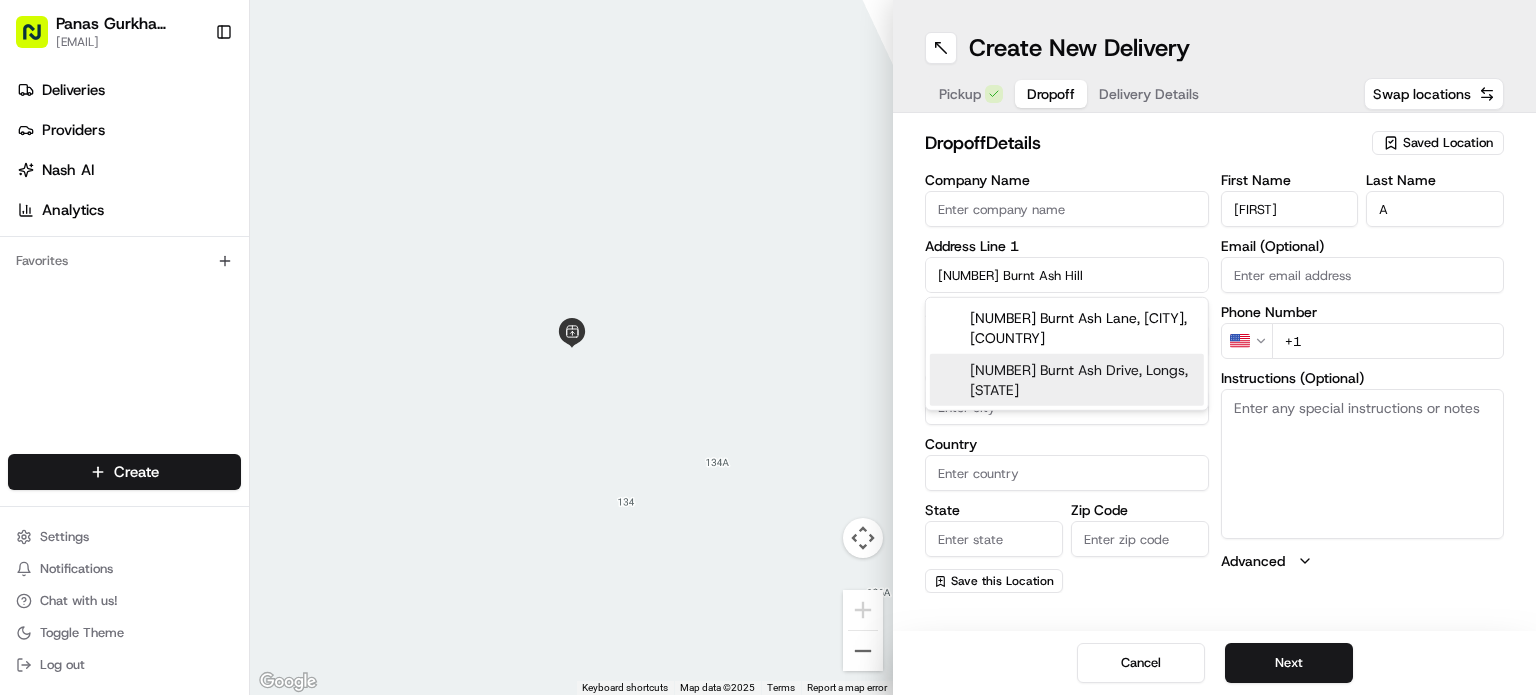 click on "Address Line 1 [NUMBER] Burnt Ash Hill" at bounding box center [1067, 266] 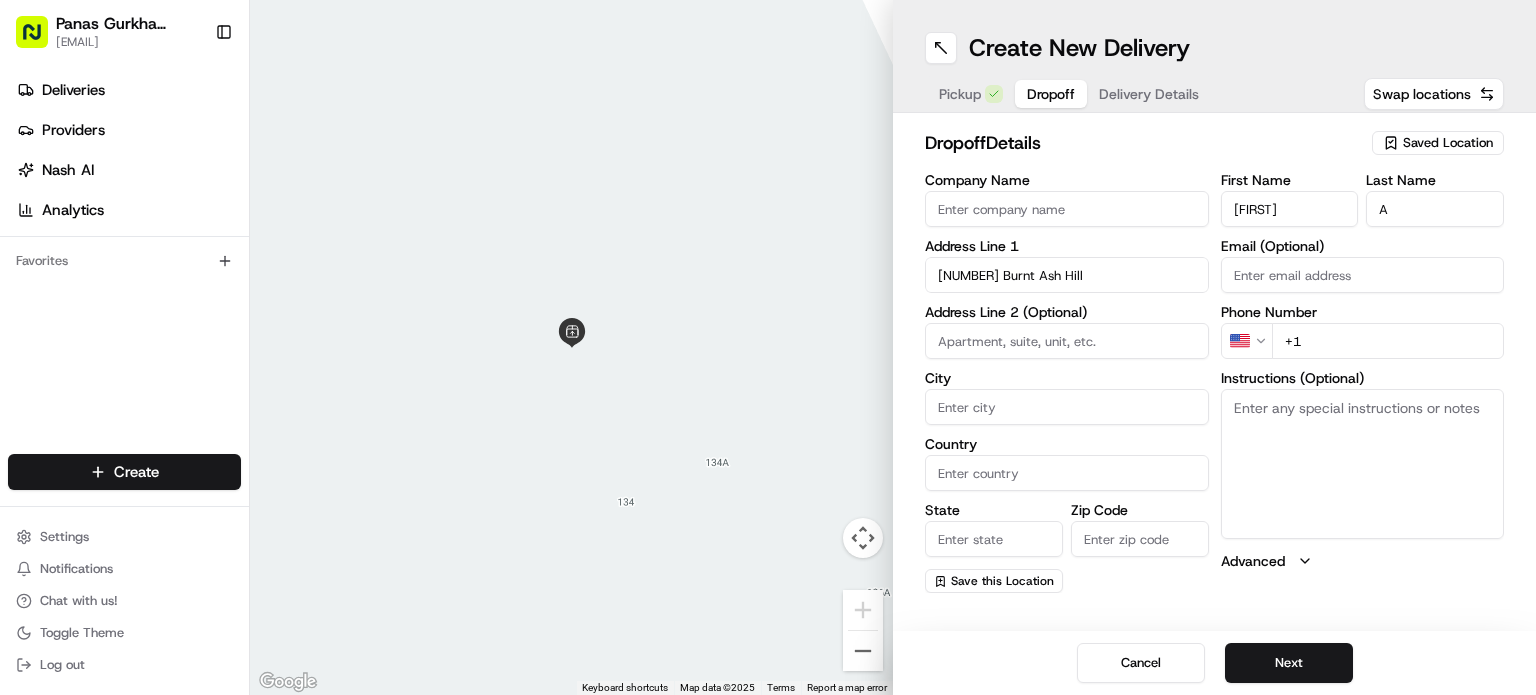 click at bounding box center [1067, 341] 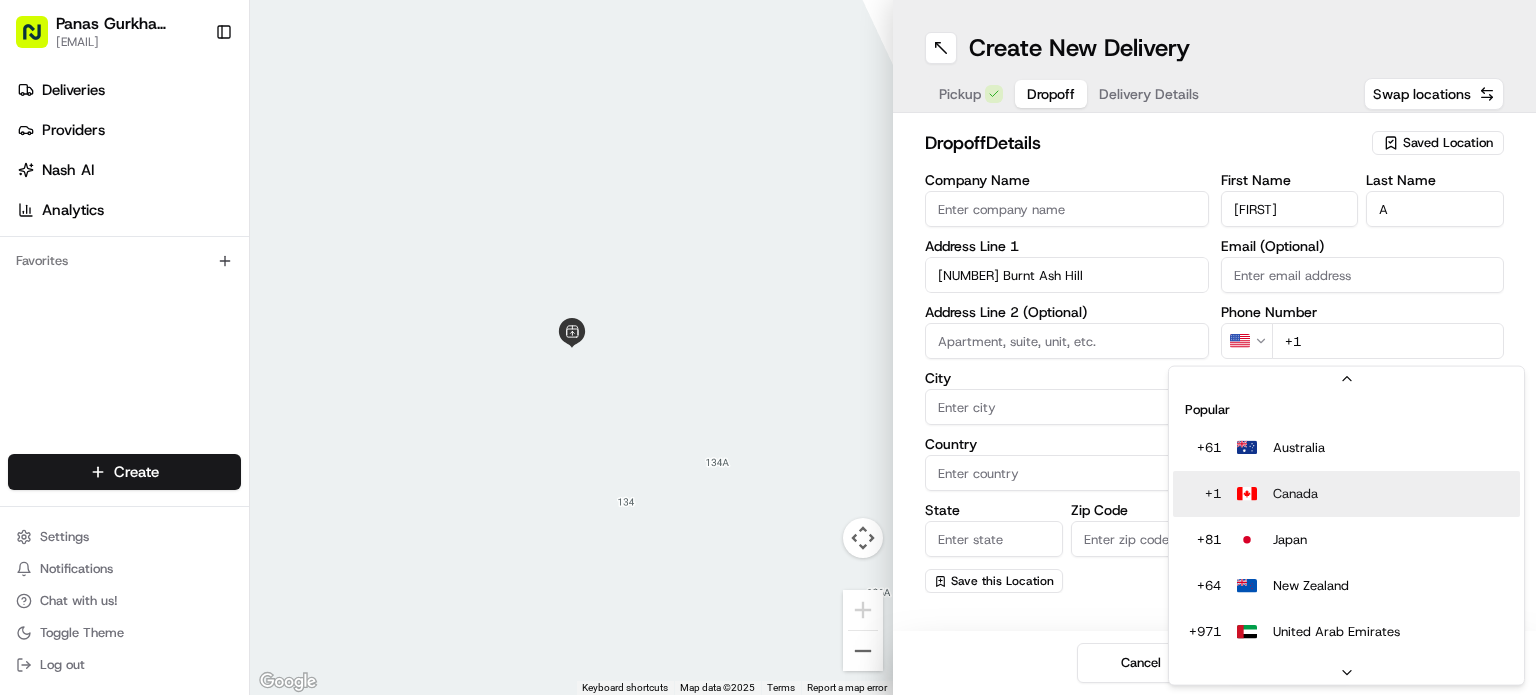 scroll, scrollTop: 85, scrollLeft: 0, axis: vertical 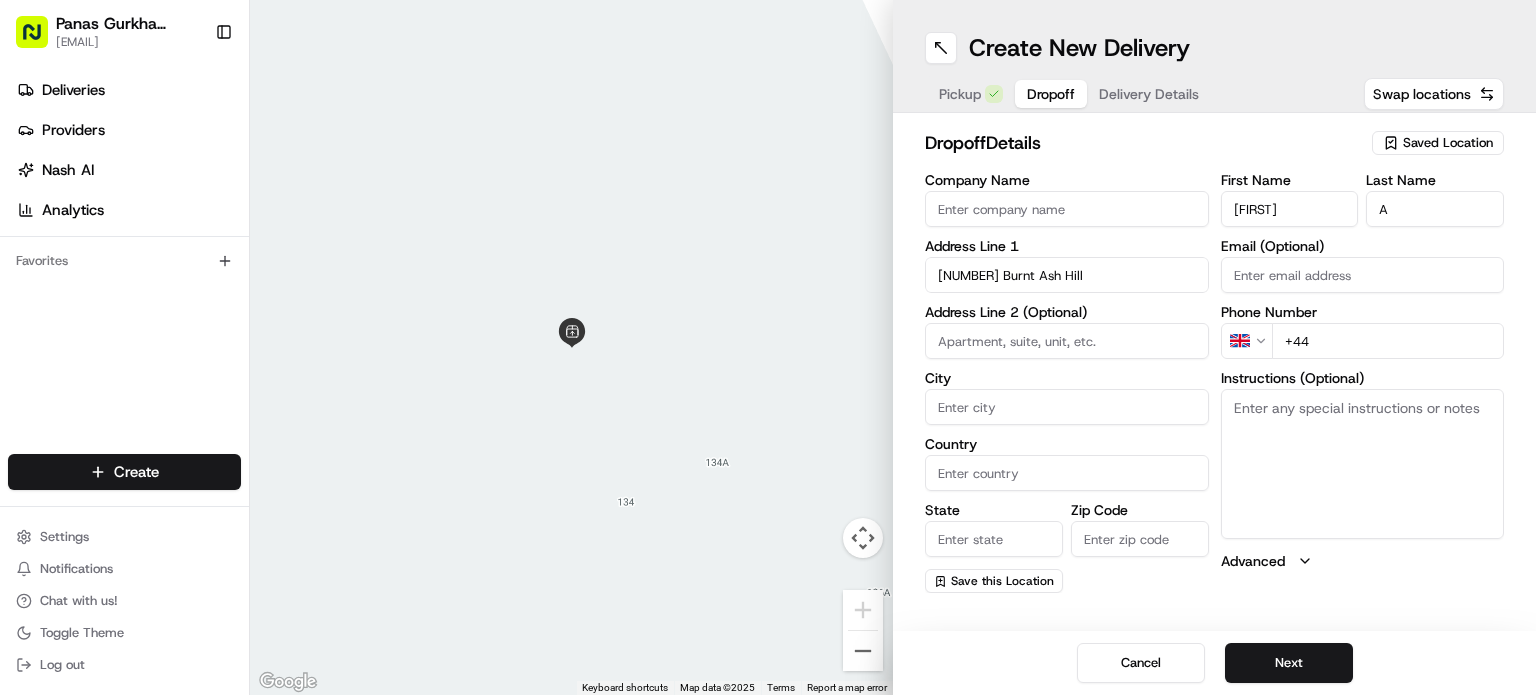 click on "+44" at bounding box center (1388, 341) 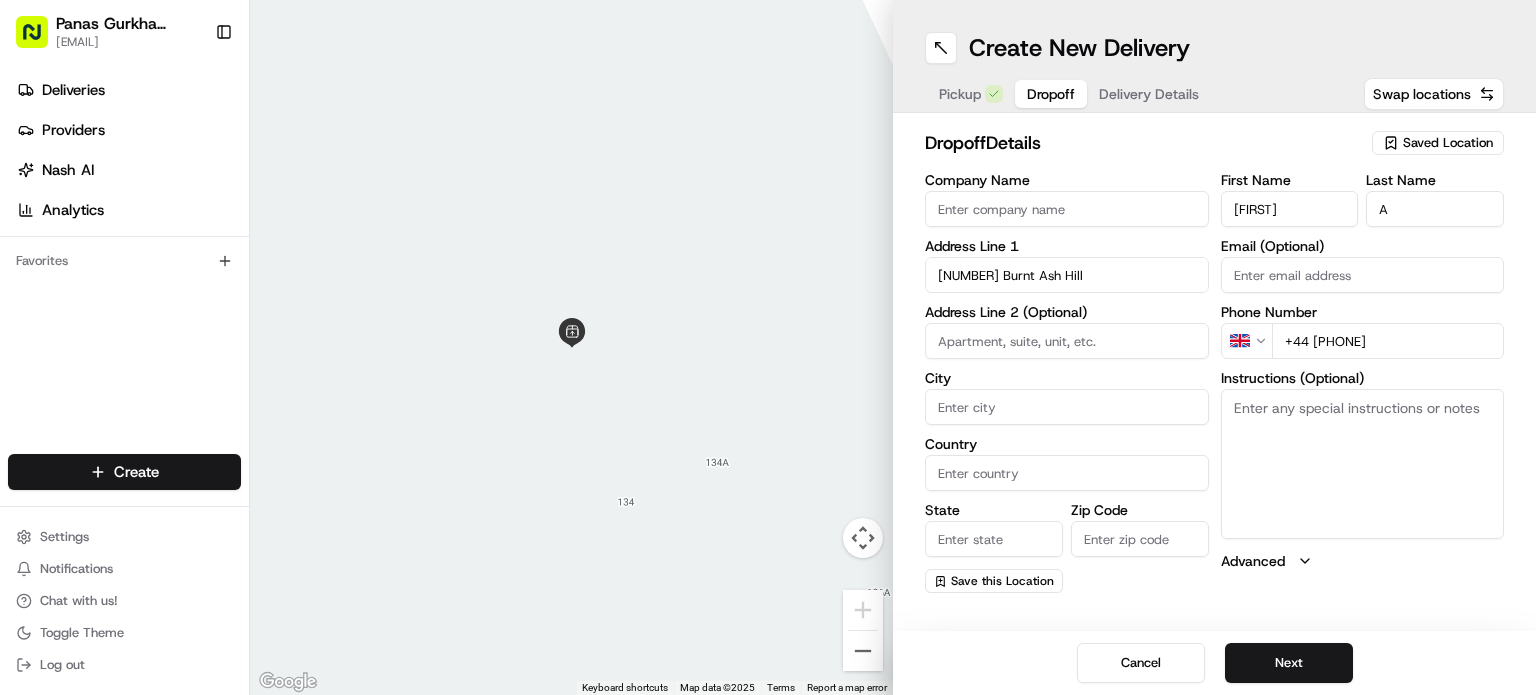 type on "+44 [PHONE]" 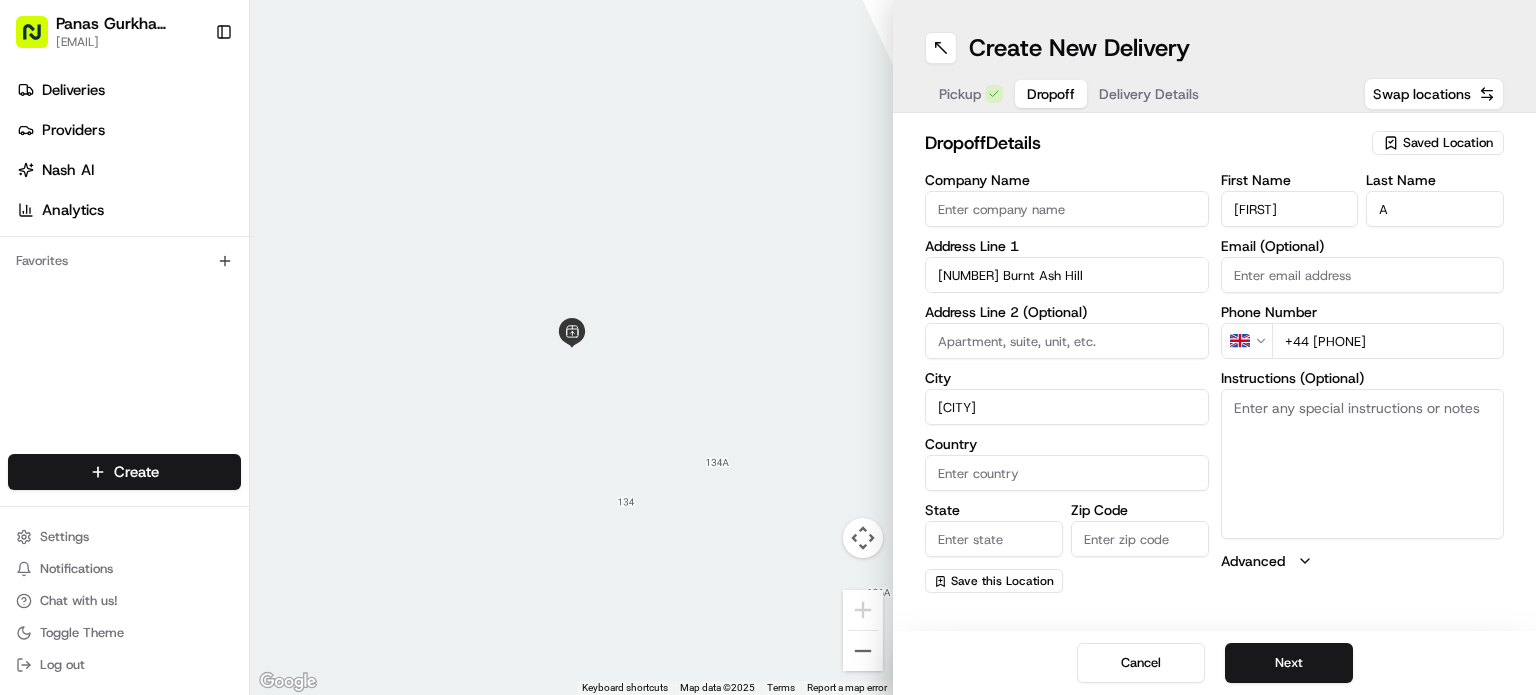 type on "[CITY]" 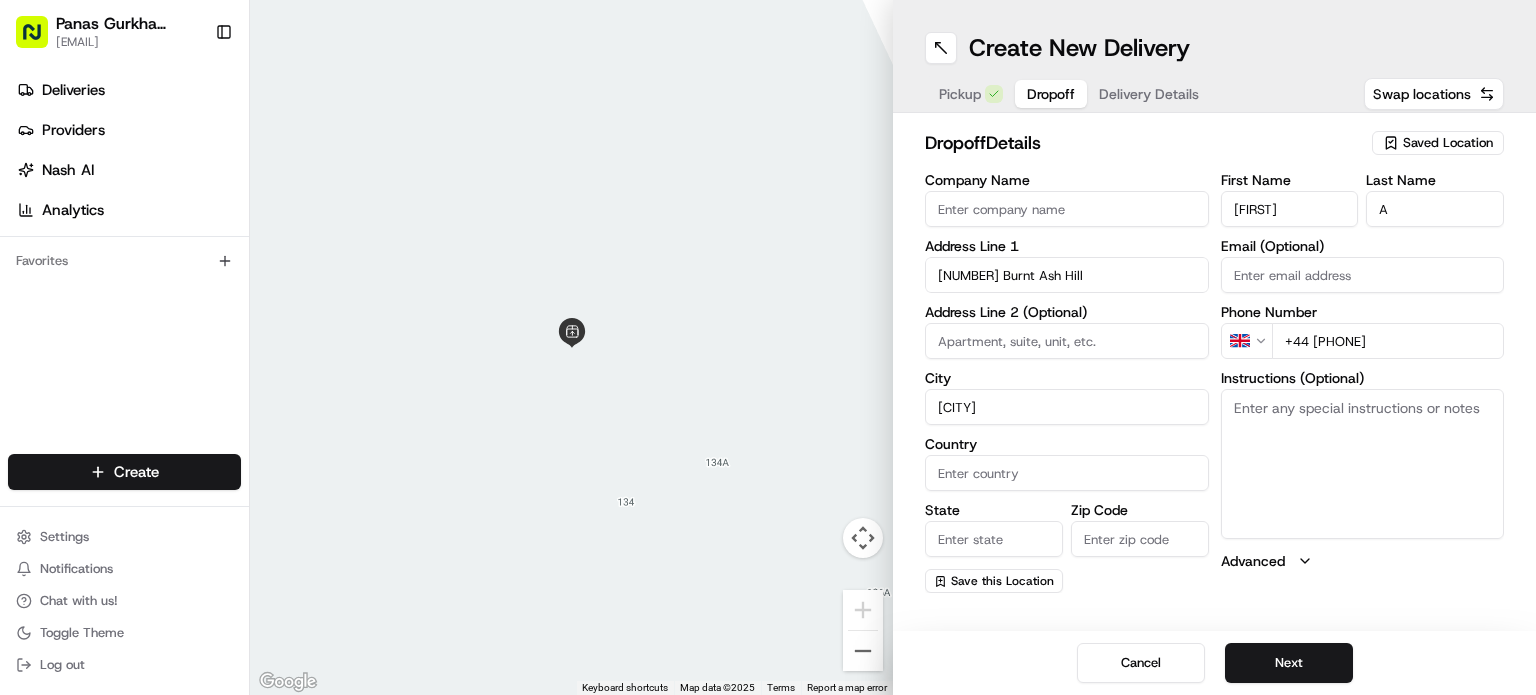click on "Country" at bounding box center [1067, 473] 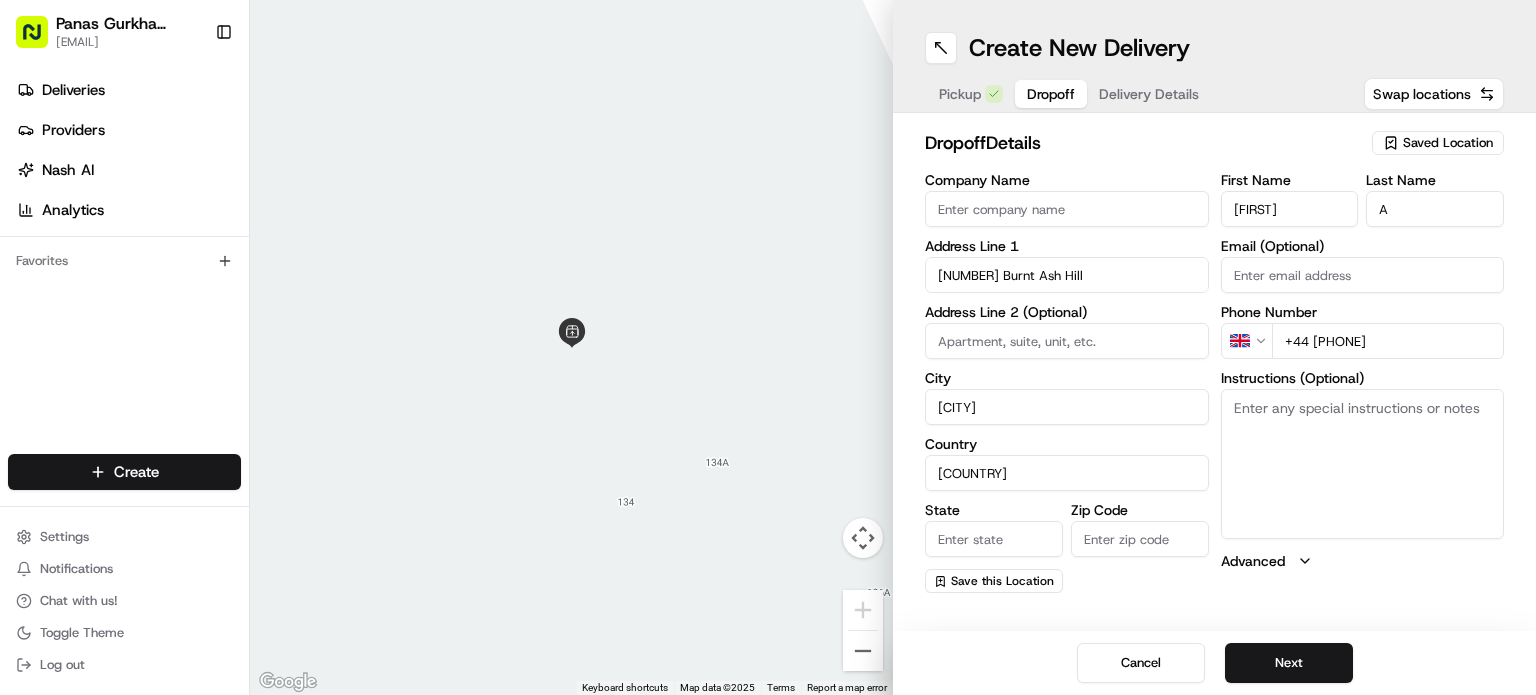 type on "[COUNTRY]" 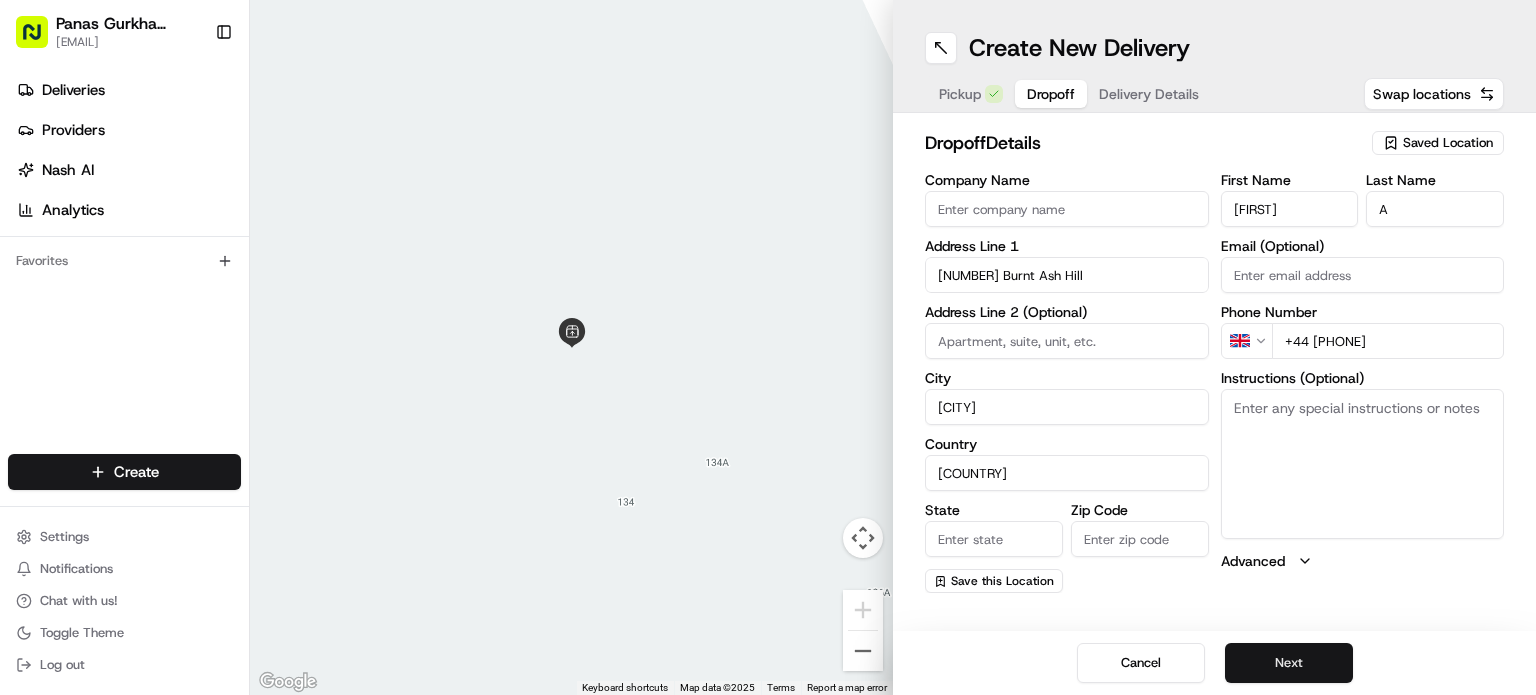 click on "Next" at bounding box center [1289, 663] 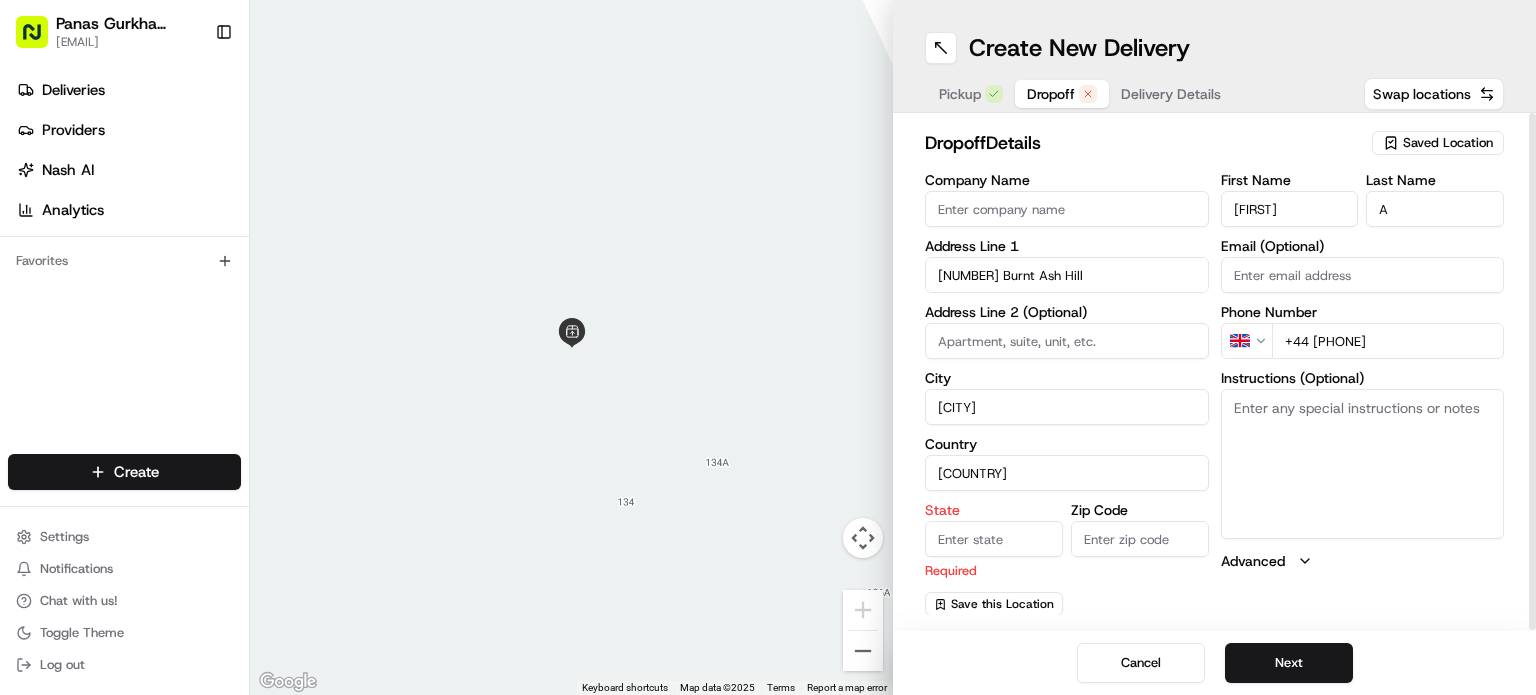 click on "State" at bounding box center [994, 539] 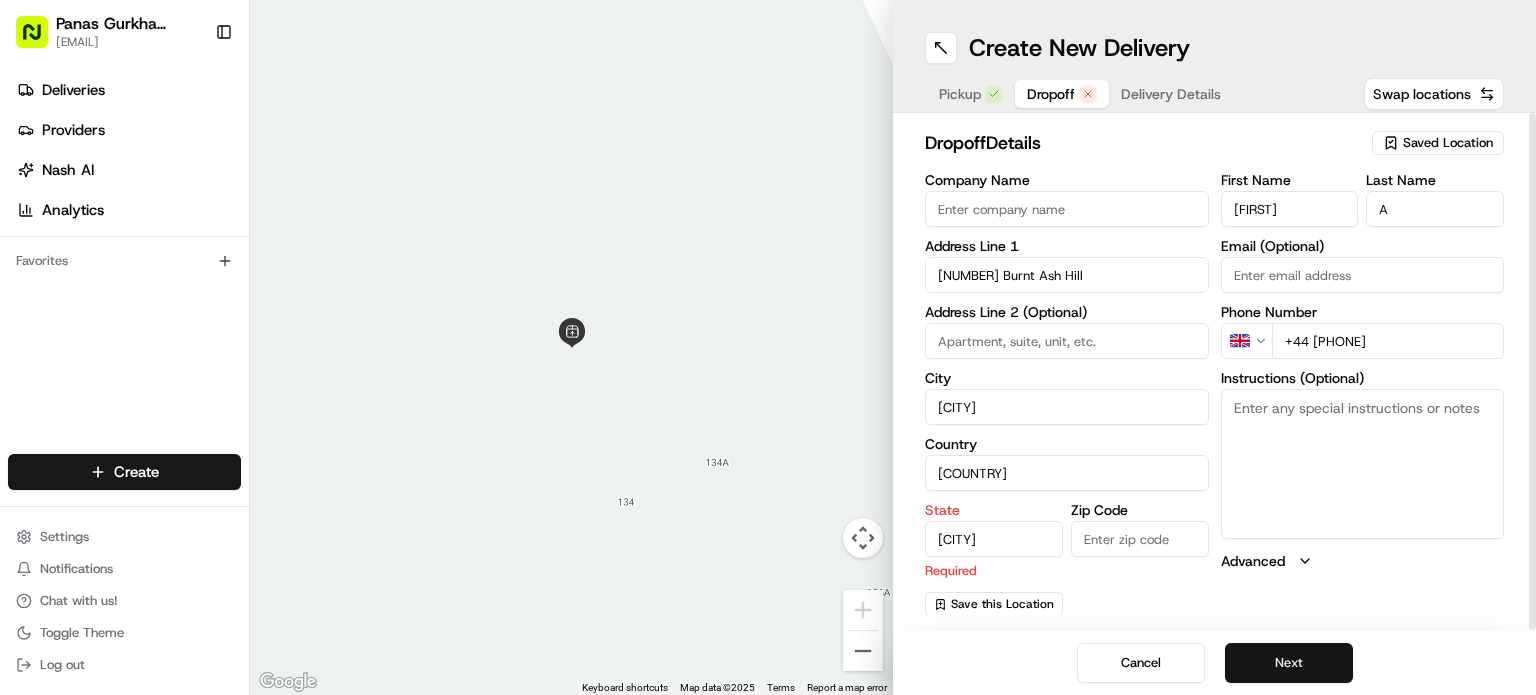 type on "[CITY]" 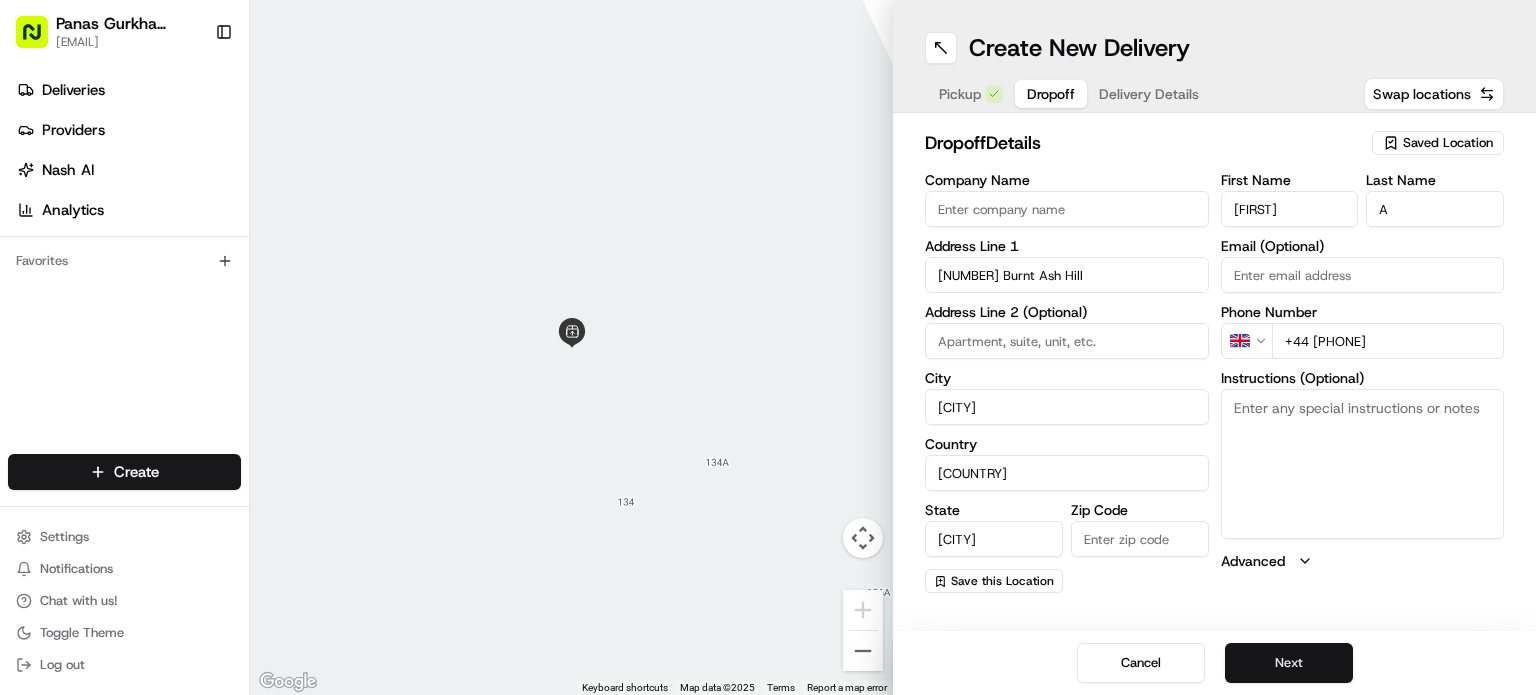 click on "Next" at bounding box center (1289, 663) 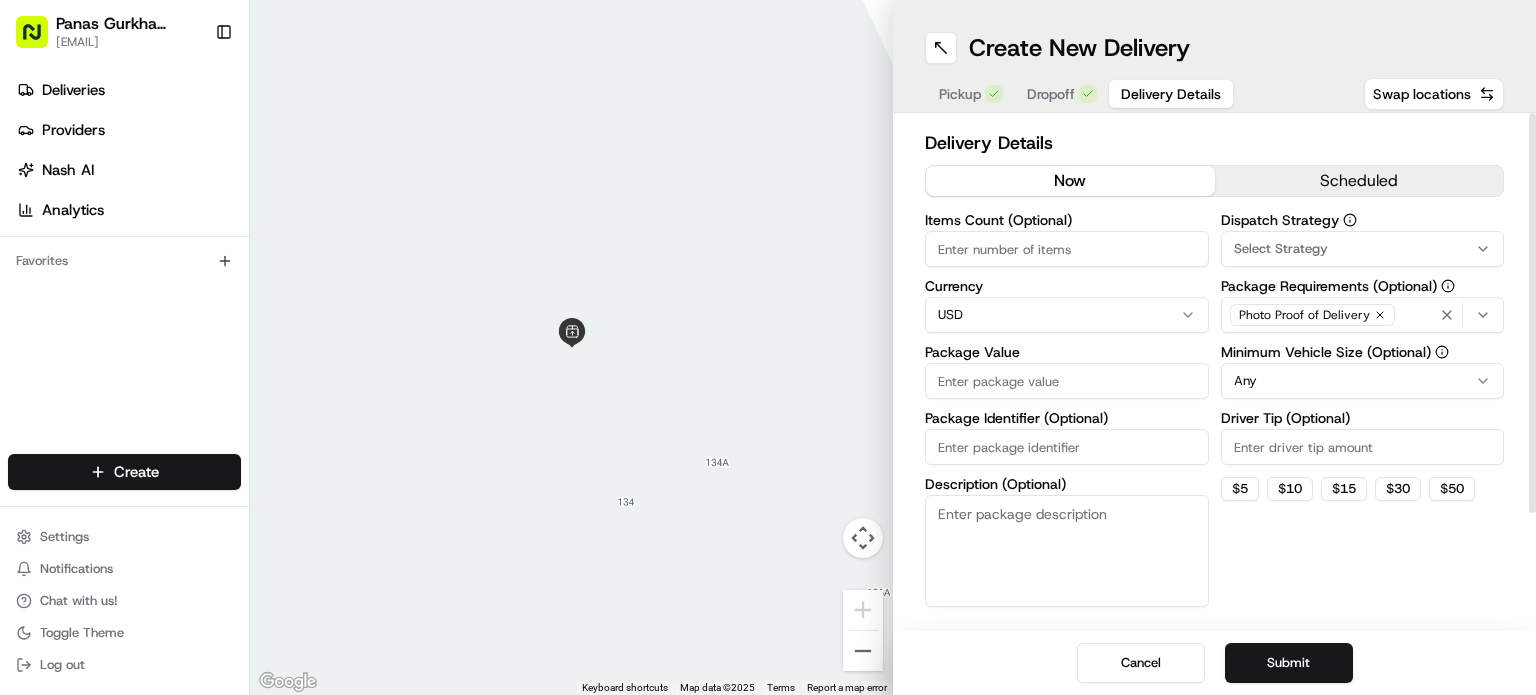 click on "Panas Gurkha Lewisham [EMAIL] Toggle Sidebar Deliveries Providers Nash AI Analytics Favorites Main Menu Members & Organization Organization Users Roles Preferences Customization Tracking Orchestration Automations Dispatch Strategy Locations Pickup Locations Dropoff Locations Billing Billing Refund Requests Integrations Notification Triggers Webhooks API Keys Request Logs Create Settings Notifications Chat with us! Toggle Theme Log out ← Move left → Move right ↑ Move up ↓ Move down + Zoom in - Zoom out Home Jump left by 75% End Jump right by 75% Page Up Jump up by 75% Page Down Jump down by 75% Keyboard shortcuts Map Data Map data ©2025 Map data ©2025 1 m Click to toggle between metric and imperial units Terms Report a map error Create New Delivery Pickup Dropoff Delivery Details Swap locations Delivery Details now scheduled Items Count (Optional) Currency USD Package Value Package Identifier (Optional) Description (Optional) Dispatch Strategy Select Strategy Any" at bounding box center [768, 347] 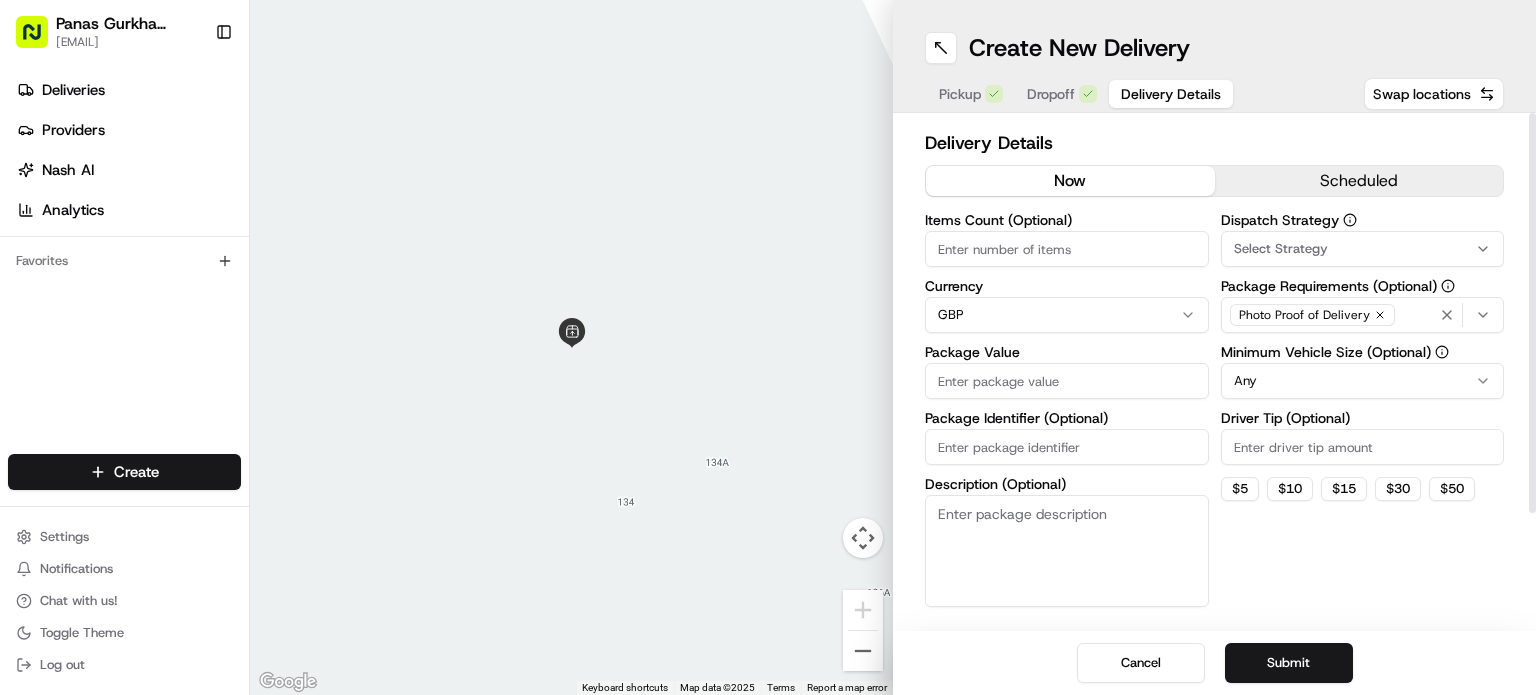 click on "Package Value" at bounding box center (1067, 381) 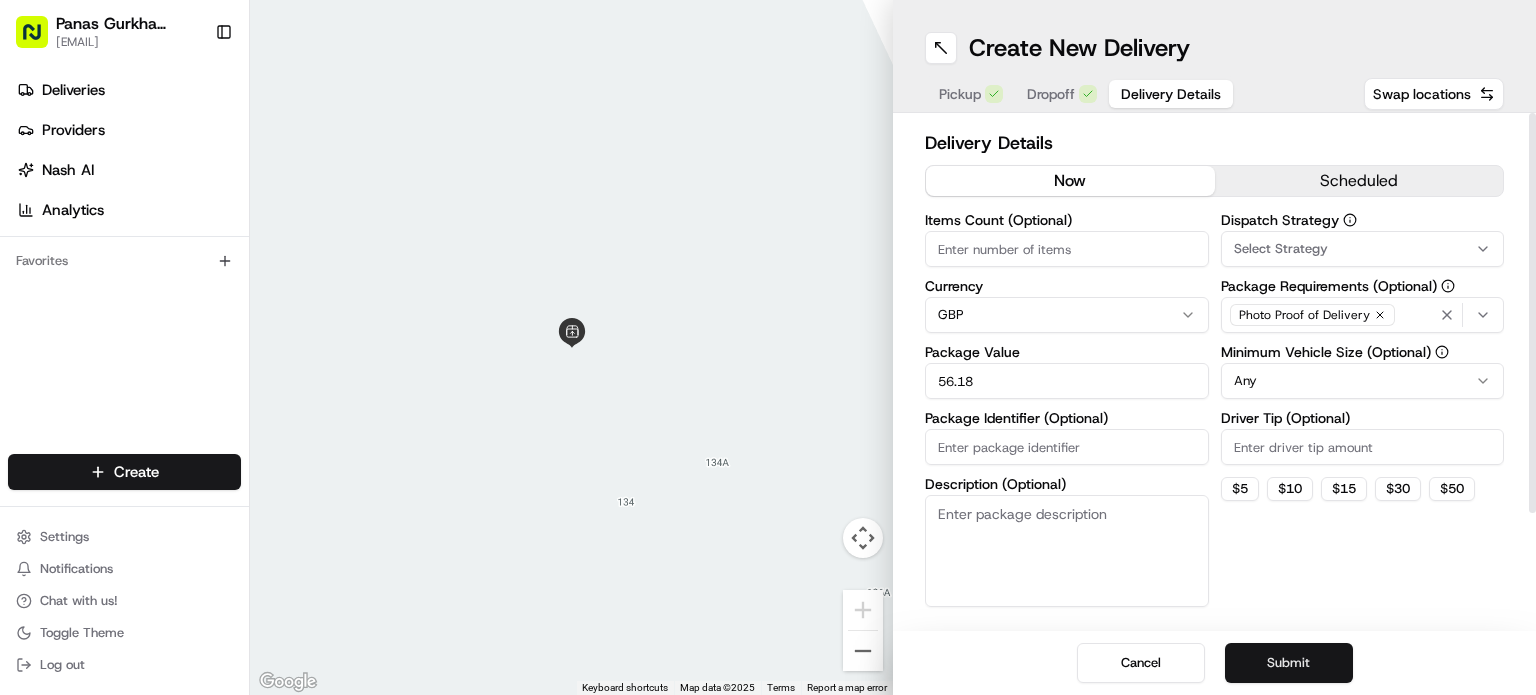 type on "56.18" 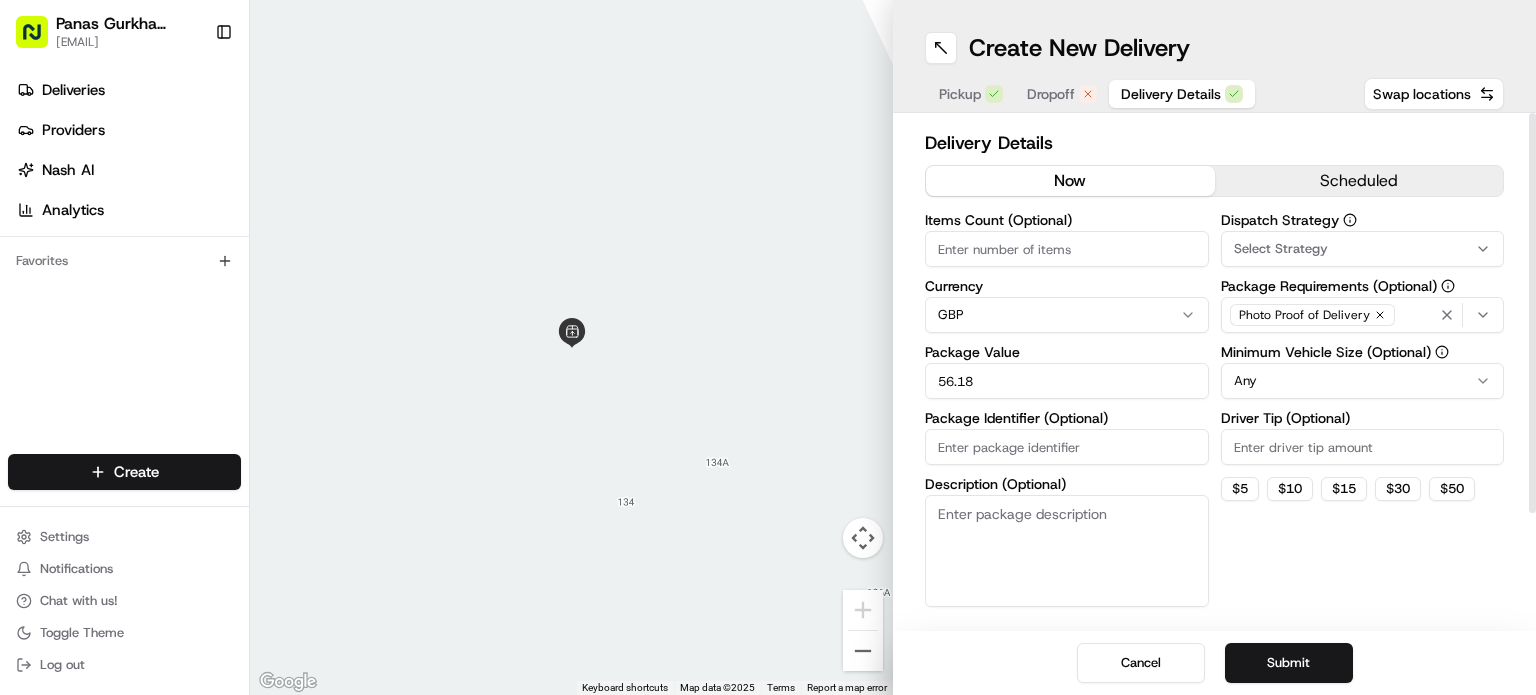 click on "Dropoff" at bounding box center [1051, 94] 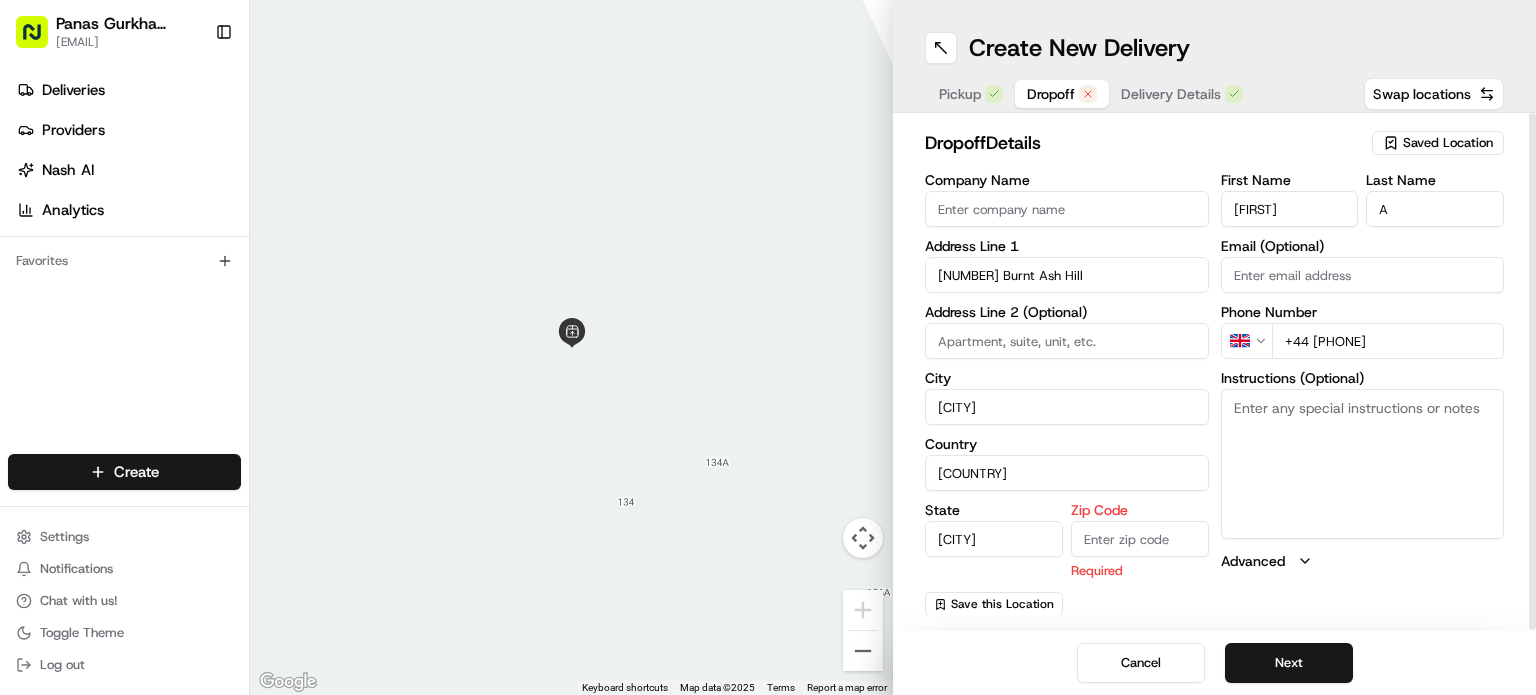 click on "Zip Code" at bounding box center (1140, 539) 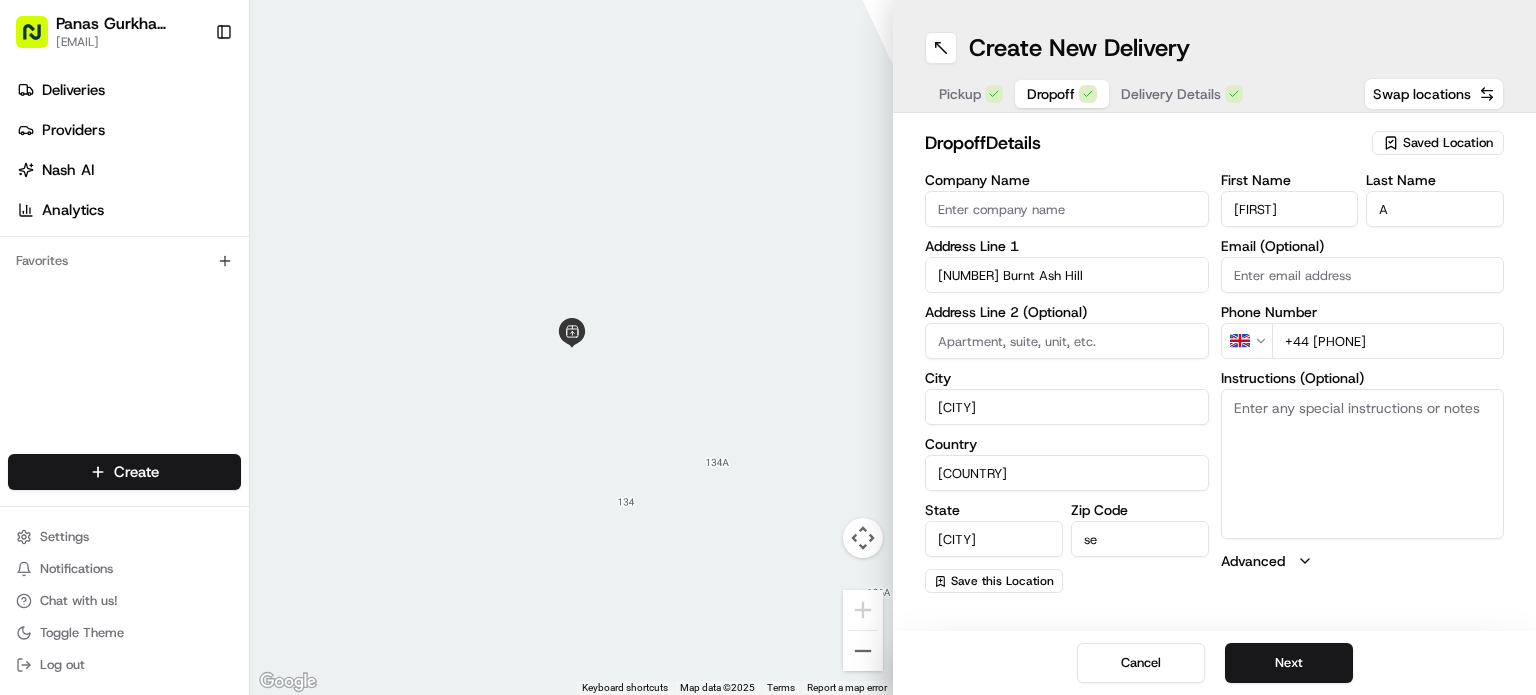 type on "s" 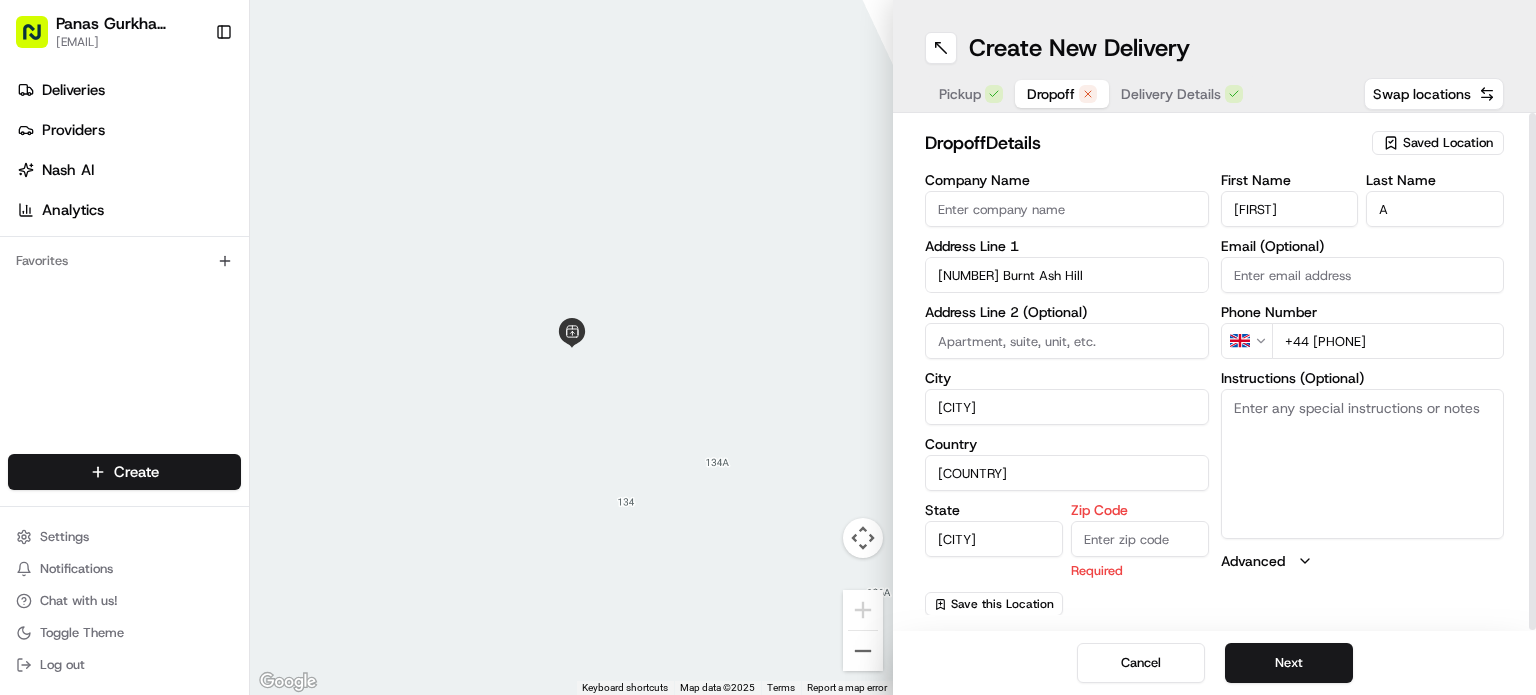 type on "S" 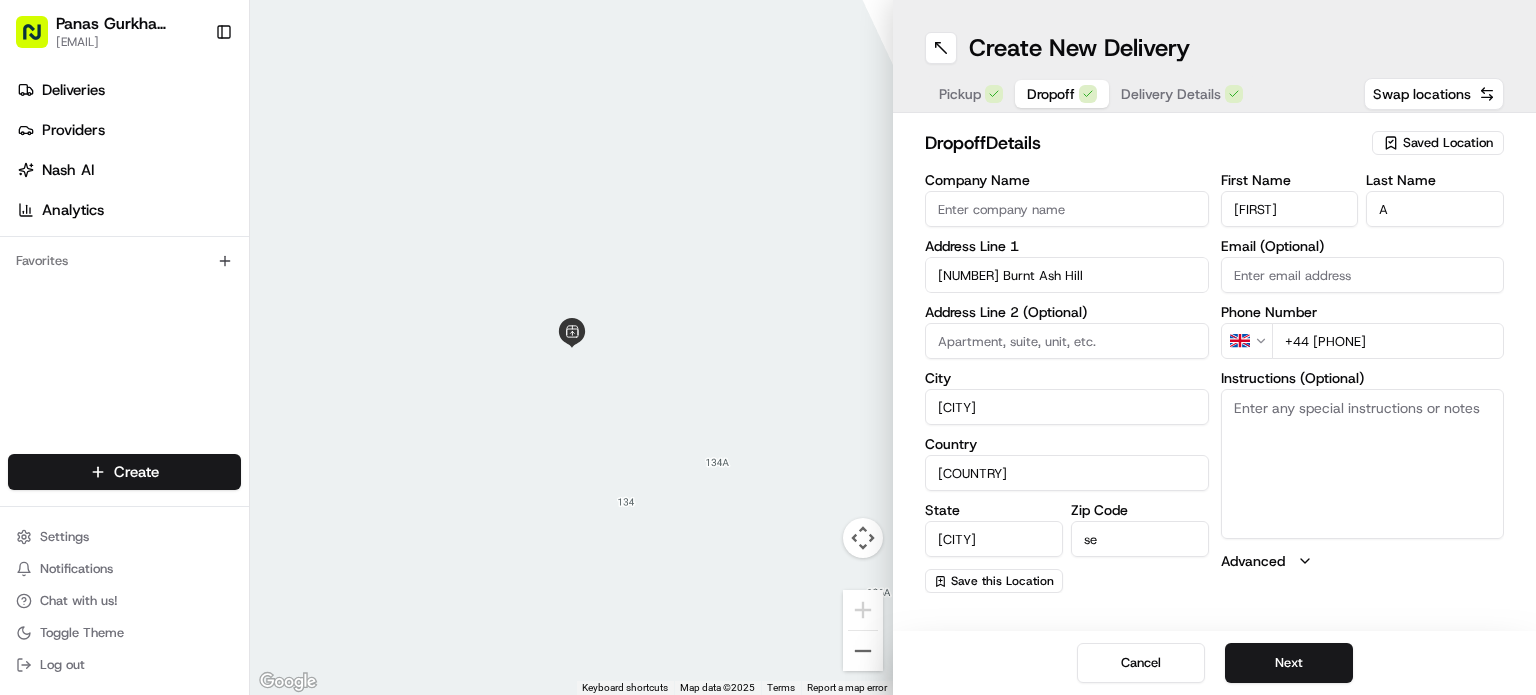 type on "s" 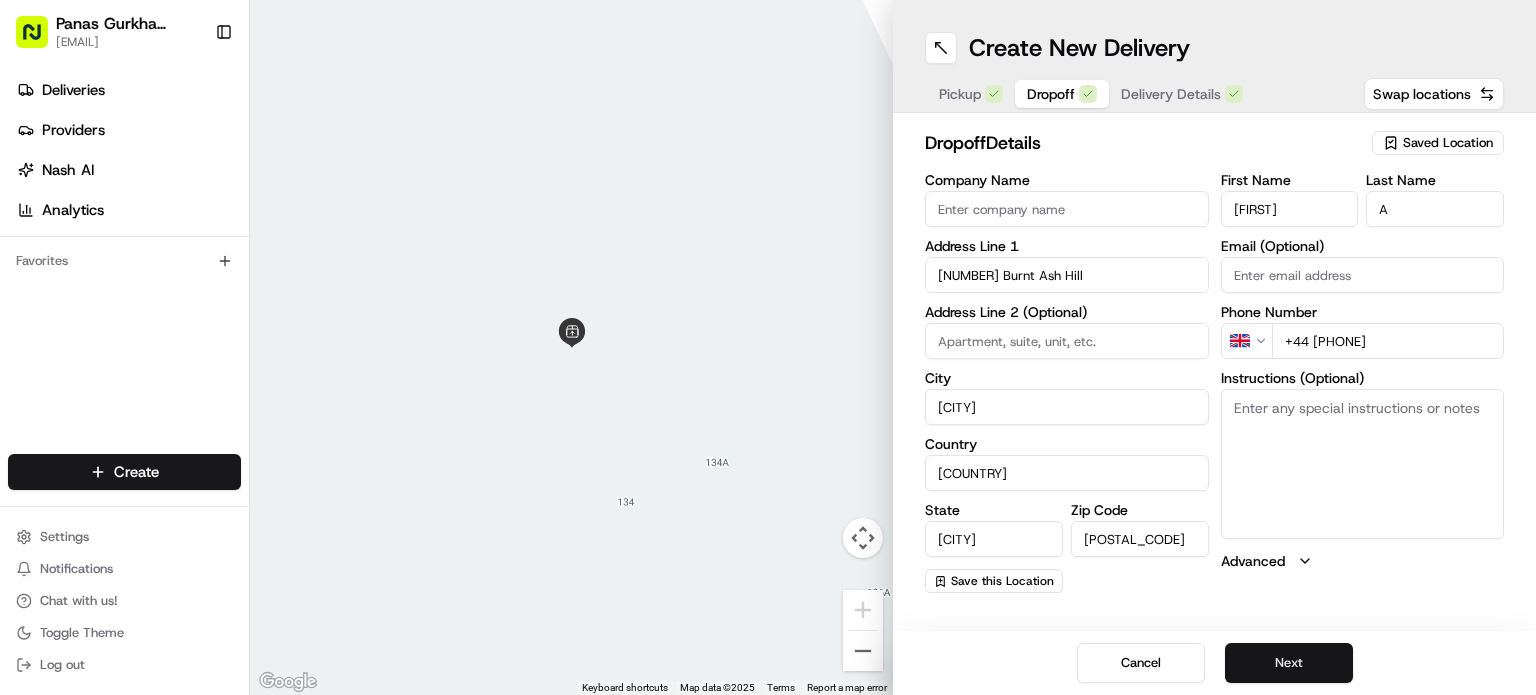 type on "[POSTAL_CODE]" 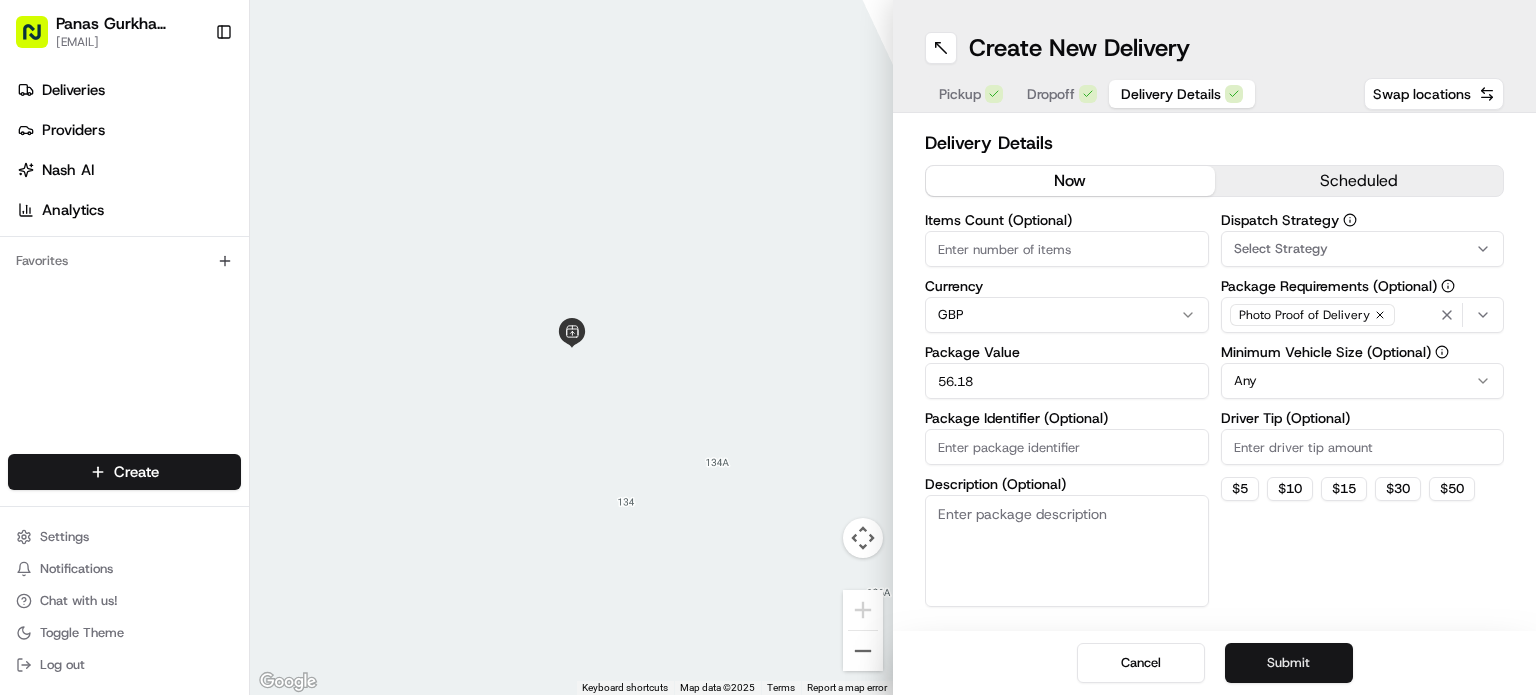 click on "Submit" at bounding box center (1289, 663) 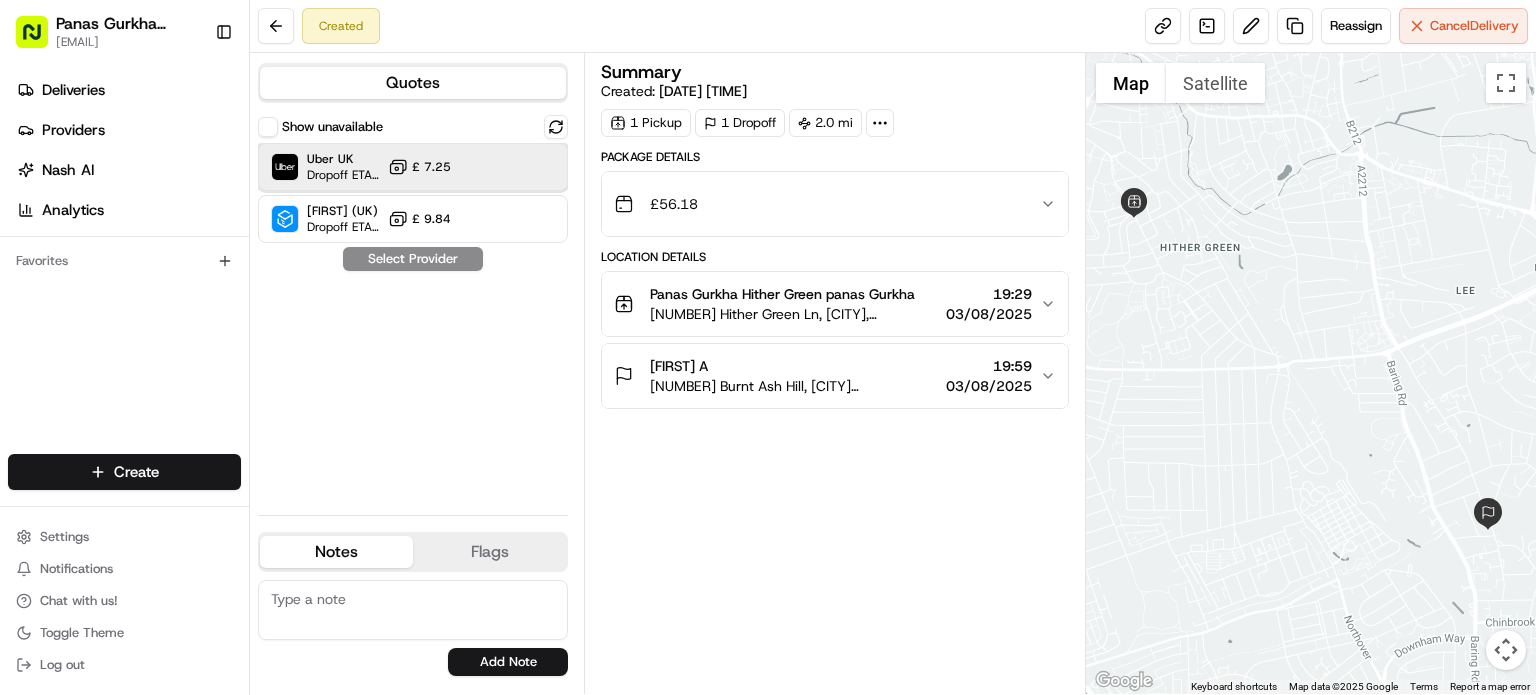 click on "Uber UK Dropoff ETA 25 minutes £ 7.25" at bounding box center (413, 167) 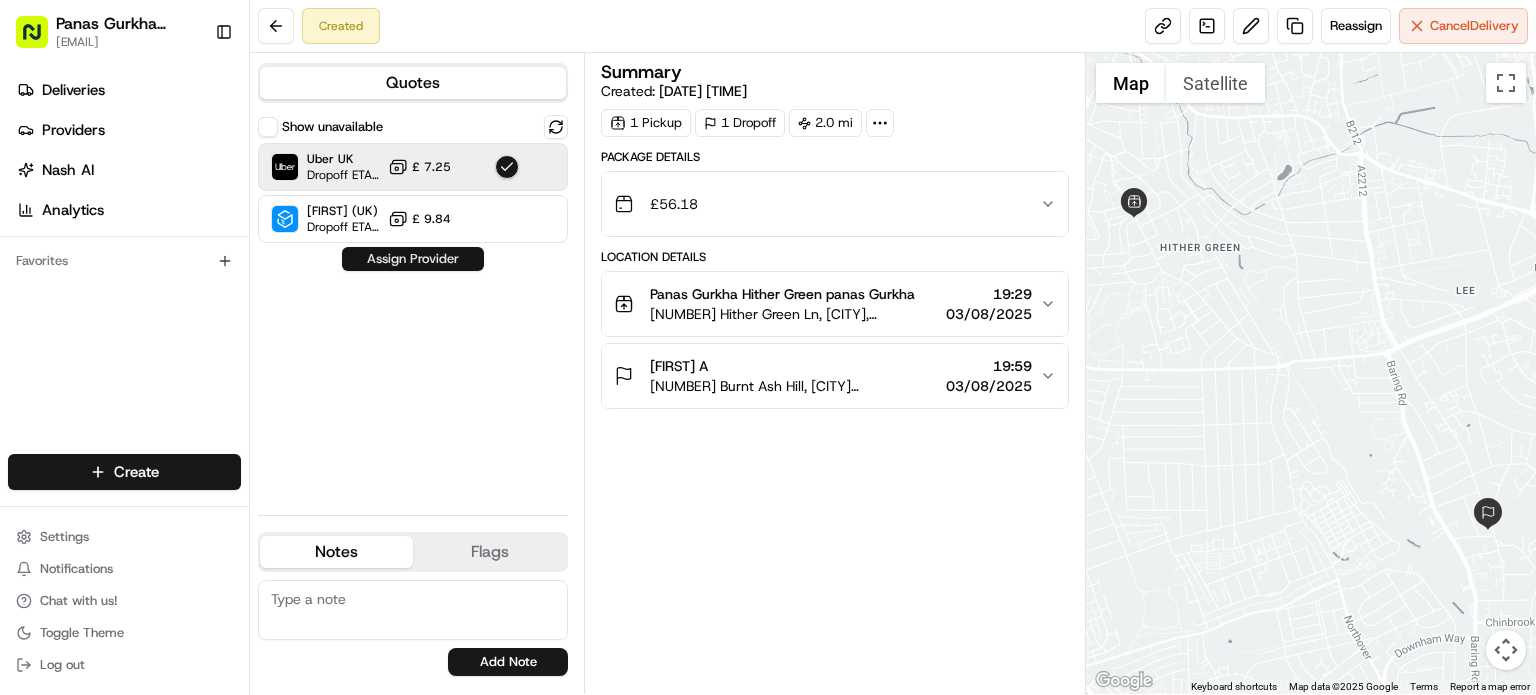 click on "Assign Provider" at bounding box center (413, 259) 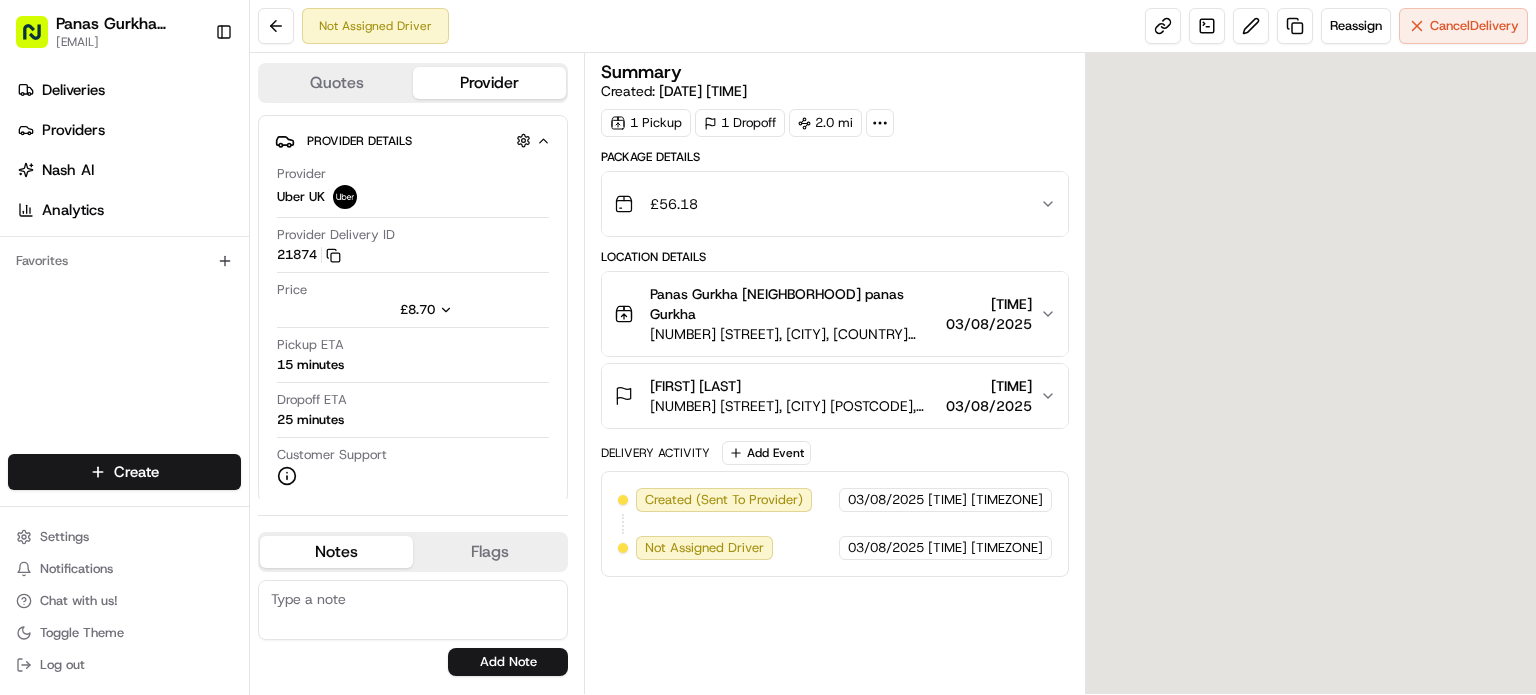 scroll, scrollTop: 0, scrollLeft: 0, axis: both 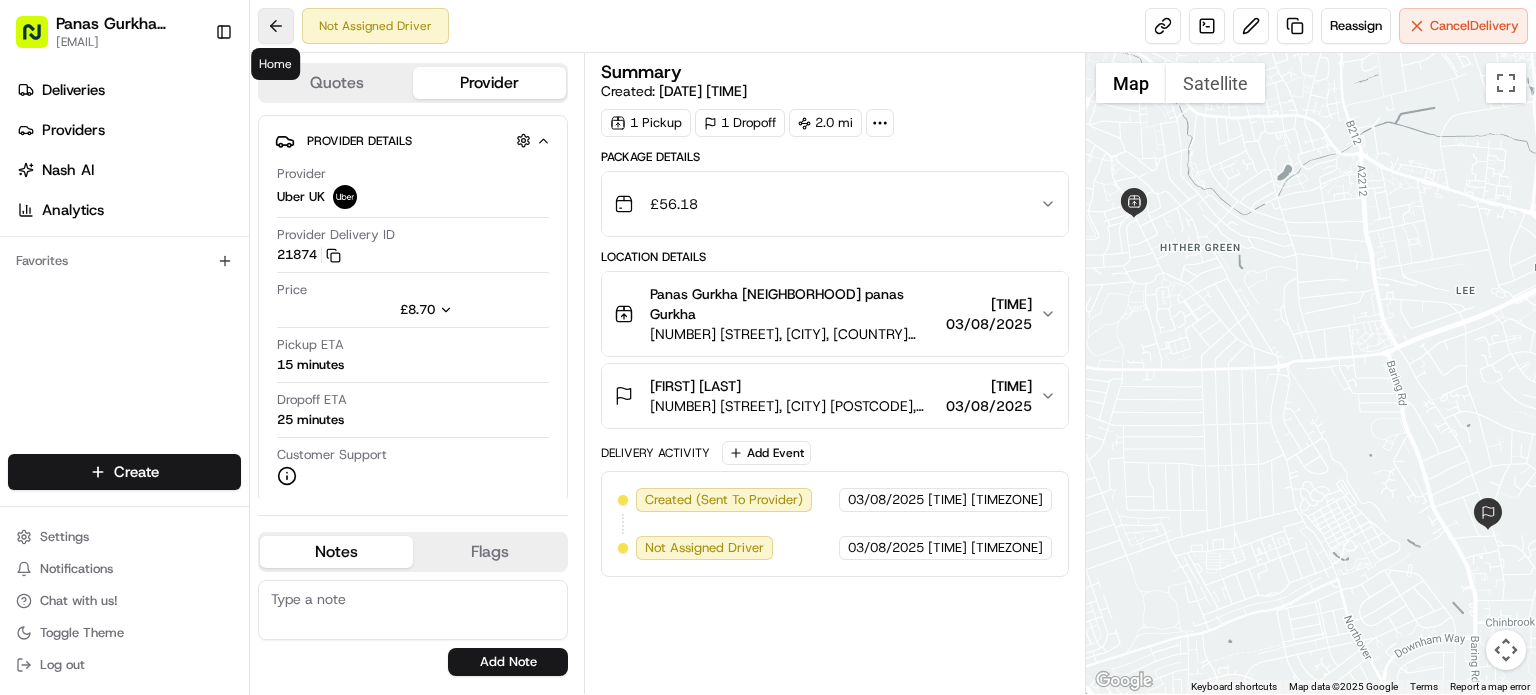 click at bounding box center [276, 26] 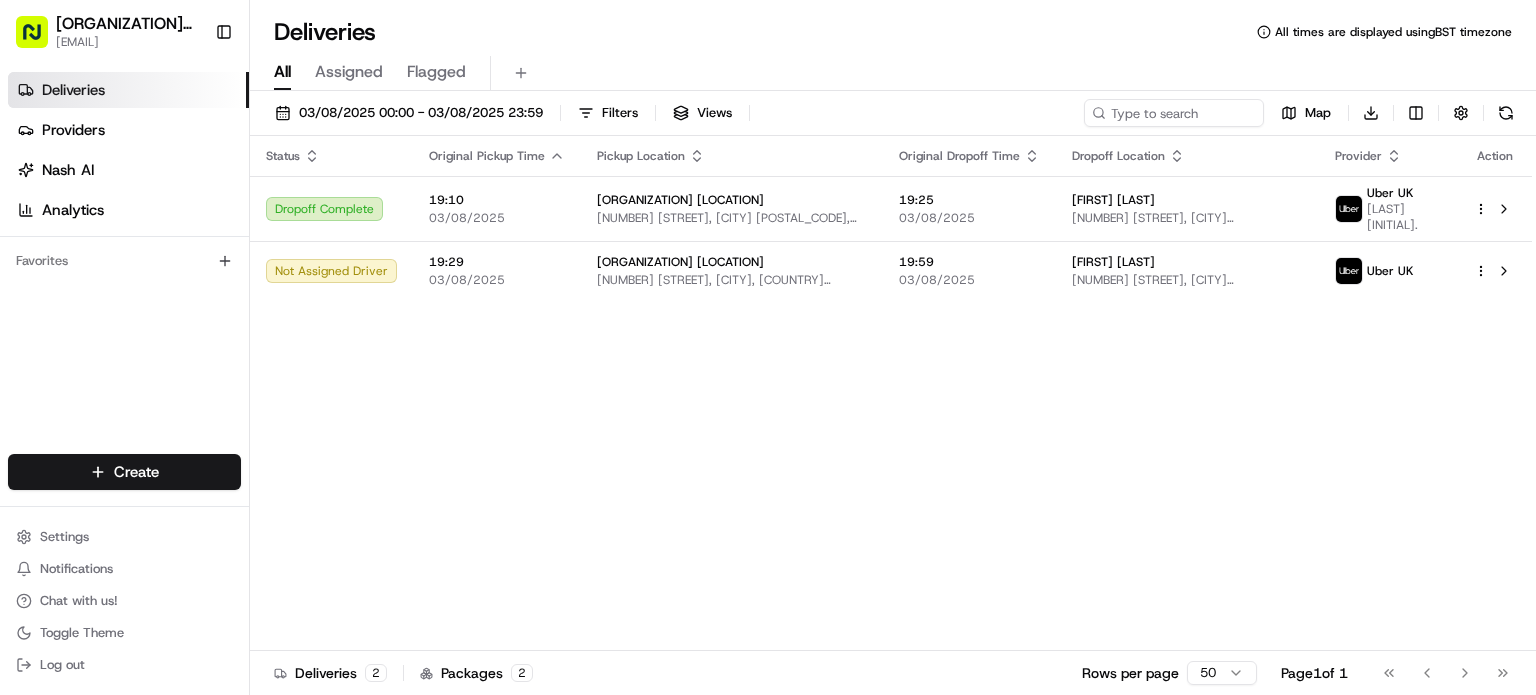 scroll, scrollTop: 0, scrollLeft: 0, axis: both 